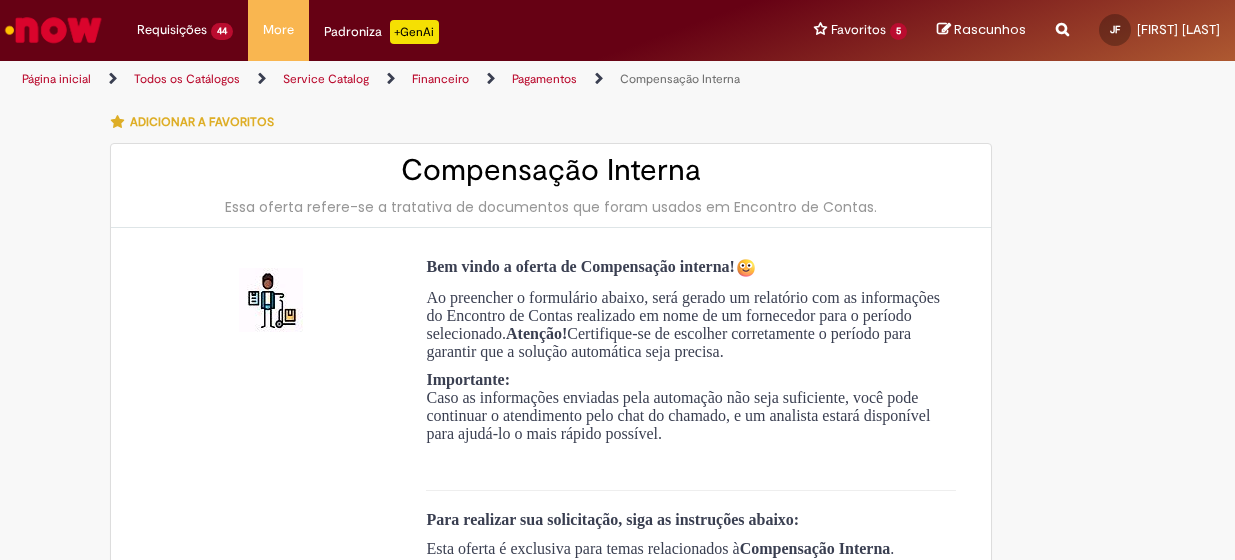 scroll, scrollTop: 0, scrollLeft: 0, axis: both 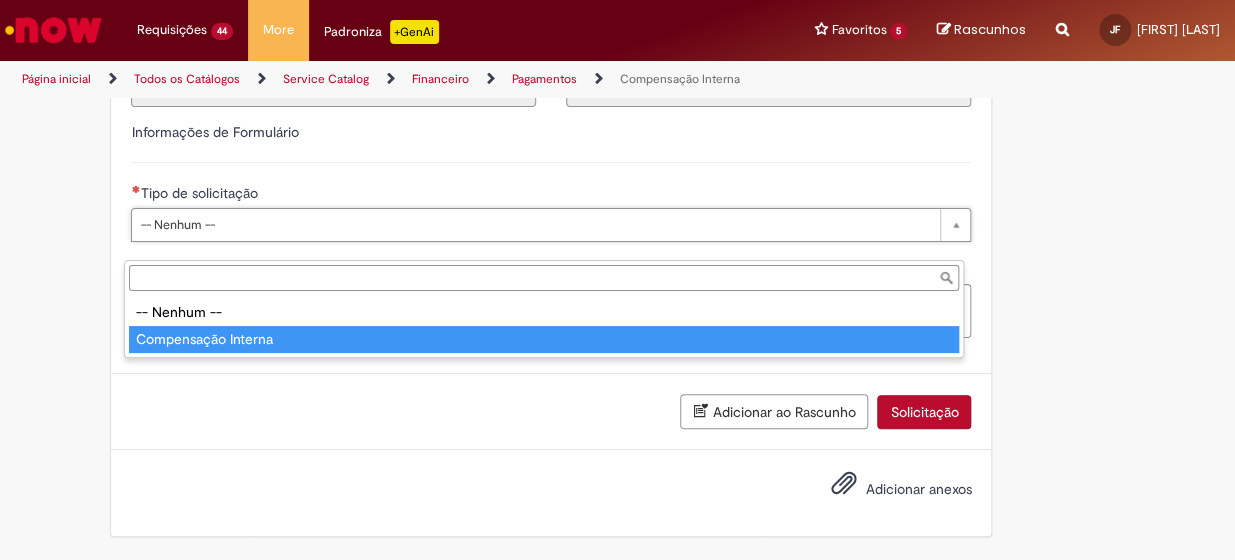 type on "**********" 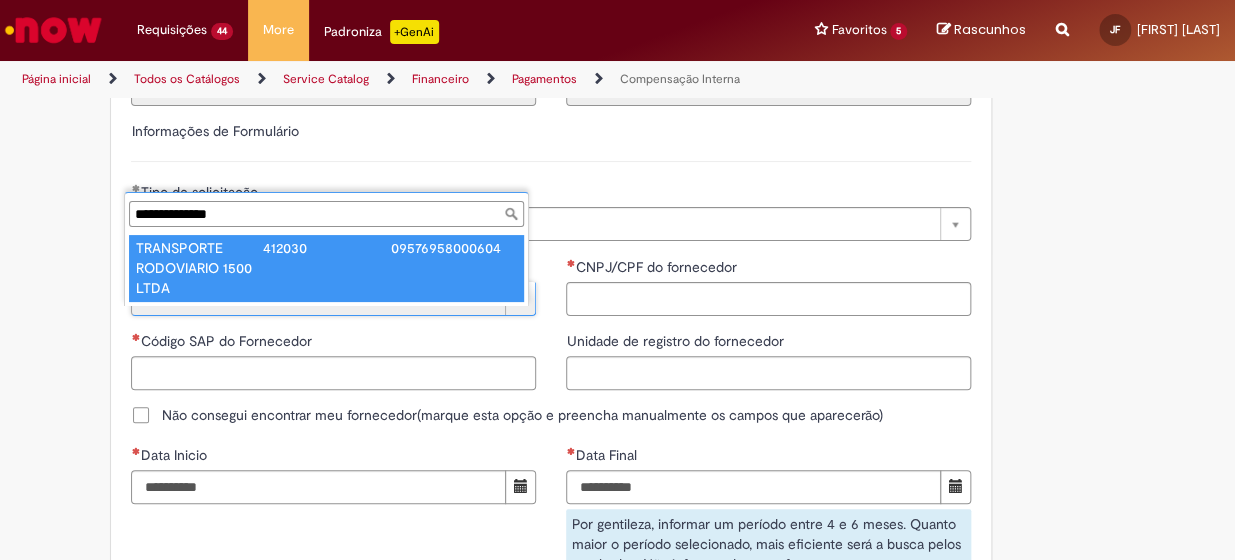 type on "**********" 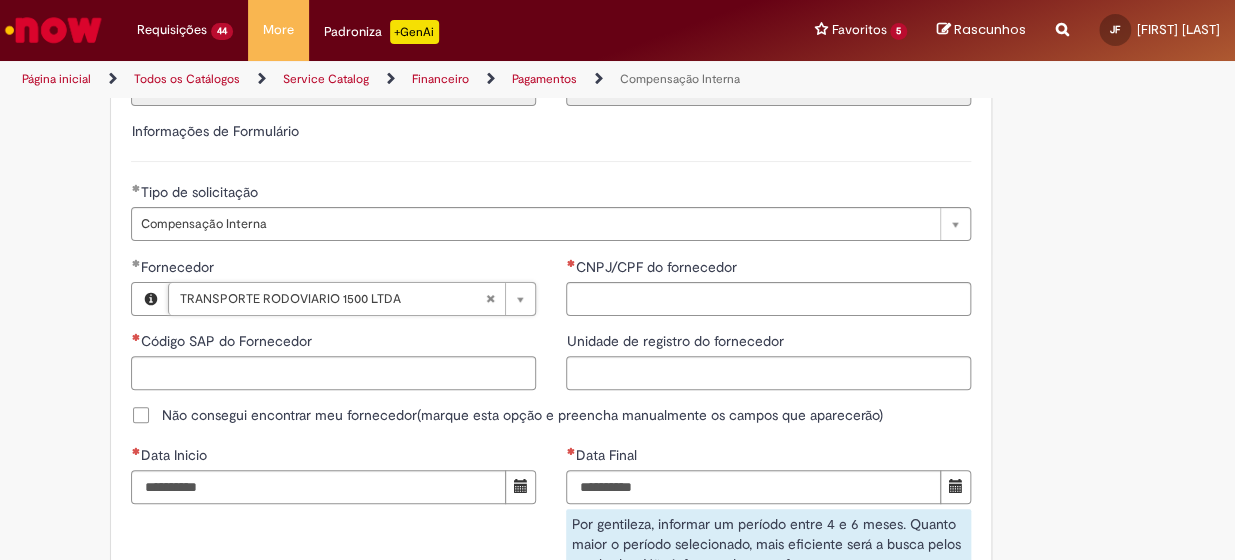 type on "******" 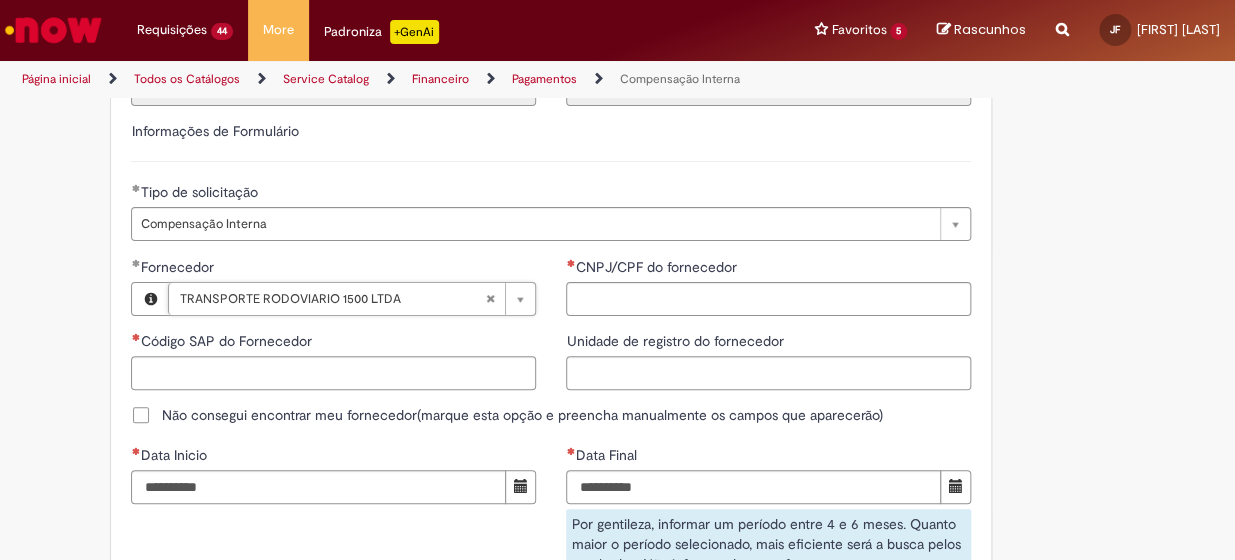 type on "**********" 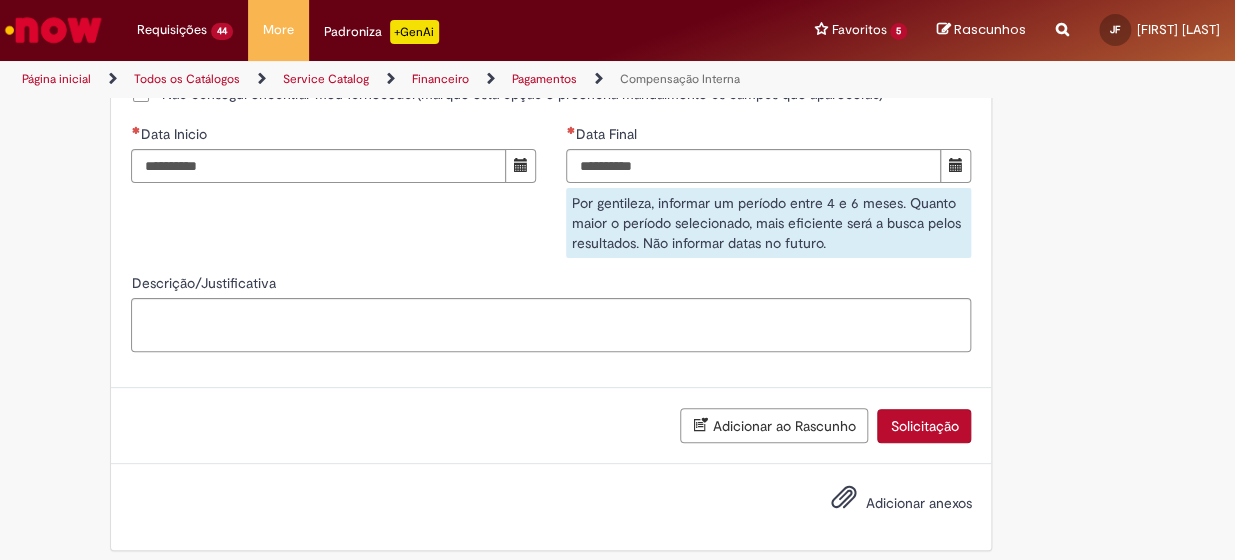 scroll, scrollTop: 1446, scrollLeft: 0, axis: vertical 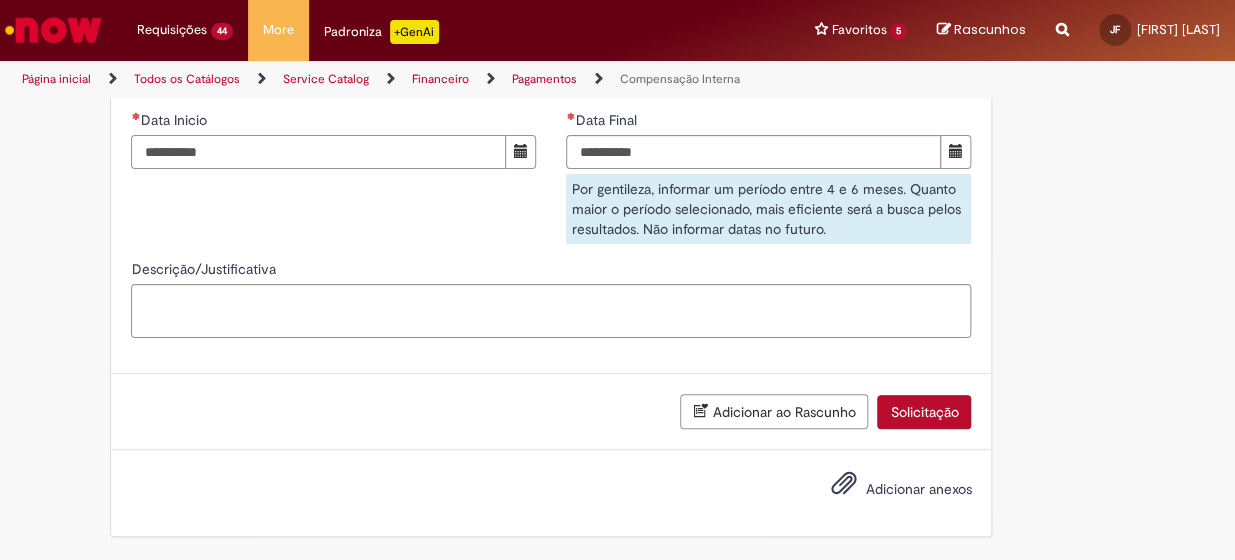 click on "Data Inicio" at bounding box center (318, 152) 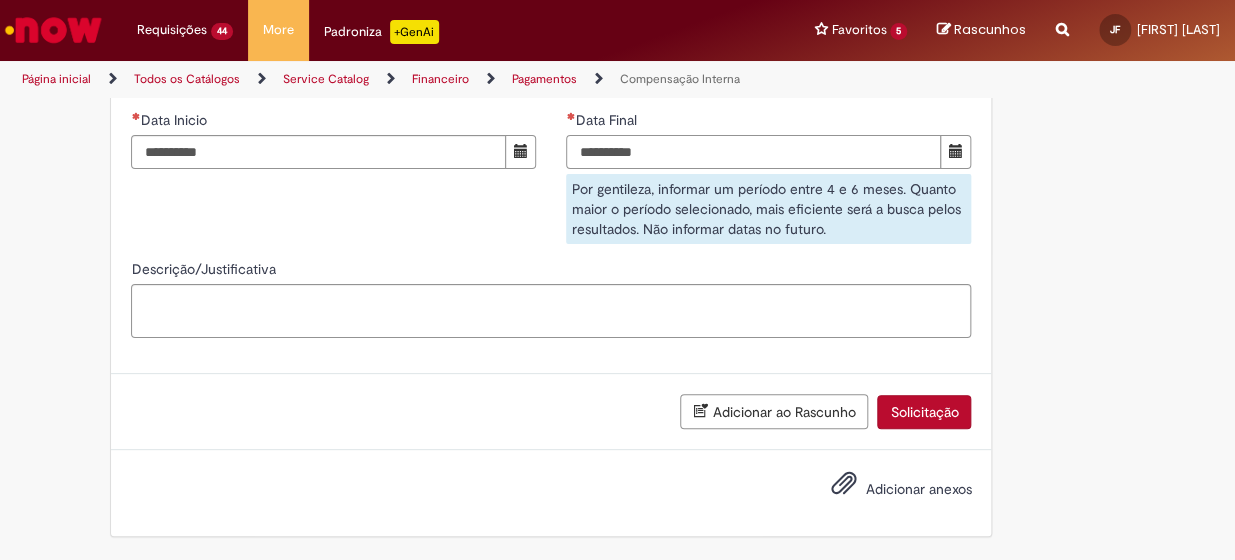 click on "Data Final" at bounding box center (753, 152) 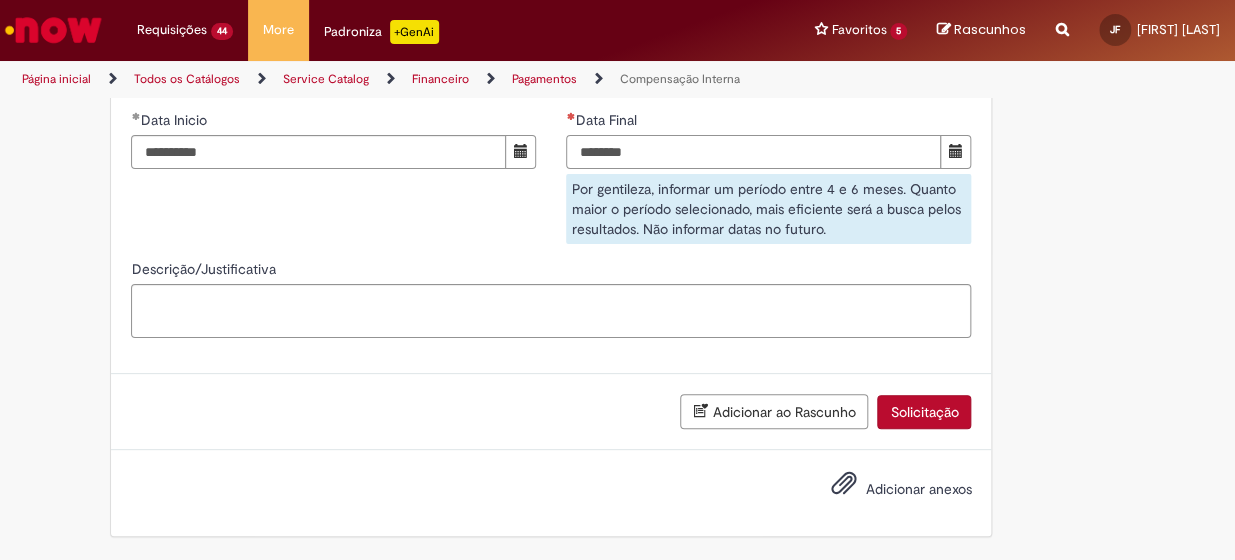 drag, startPoint x: 770, startPoint y: 156, endPoint x: 530, endPoint y: 178, distance: 241.00623 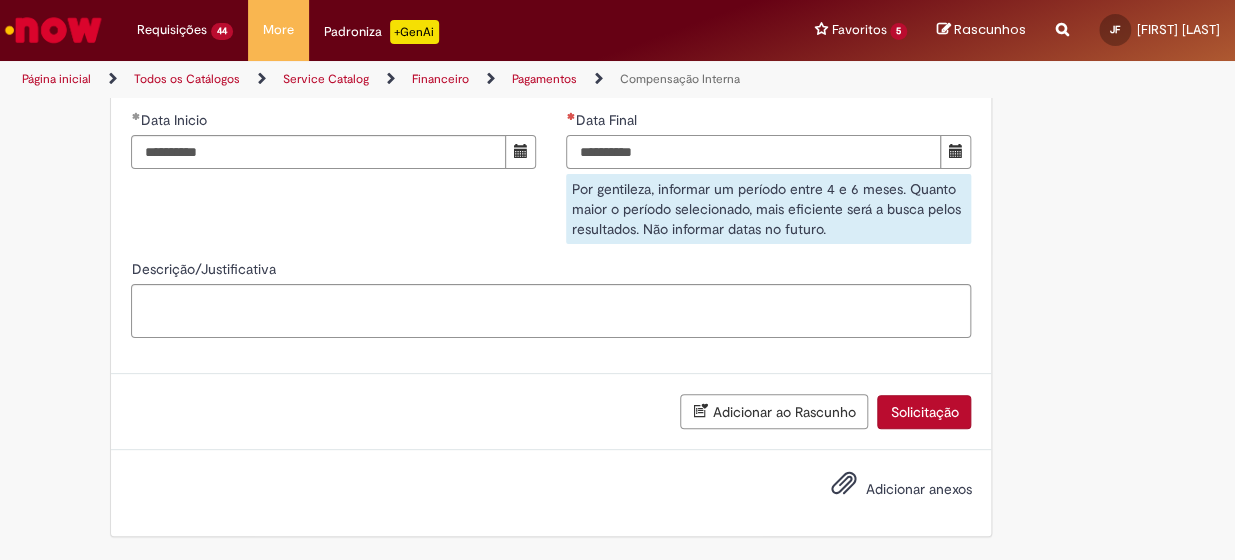 type on "**********" 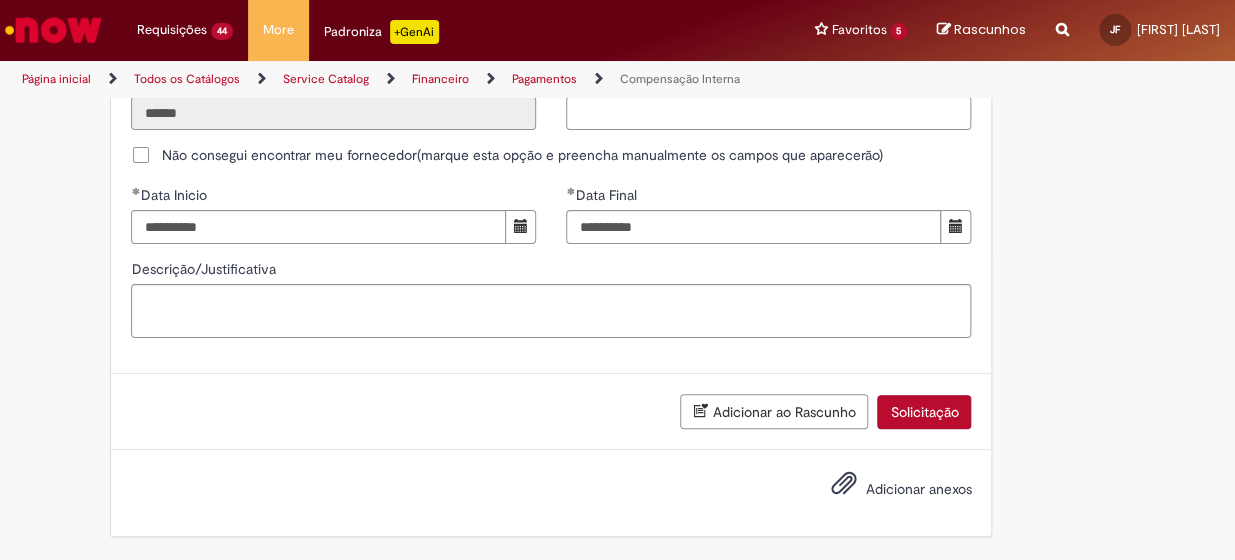 scroll, scrollTop: 1390, scrollLeft: 0, axis: vertical 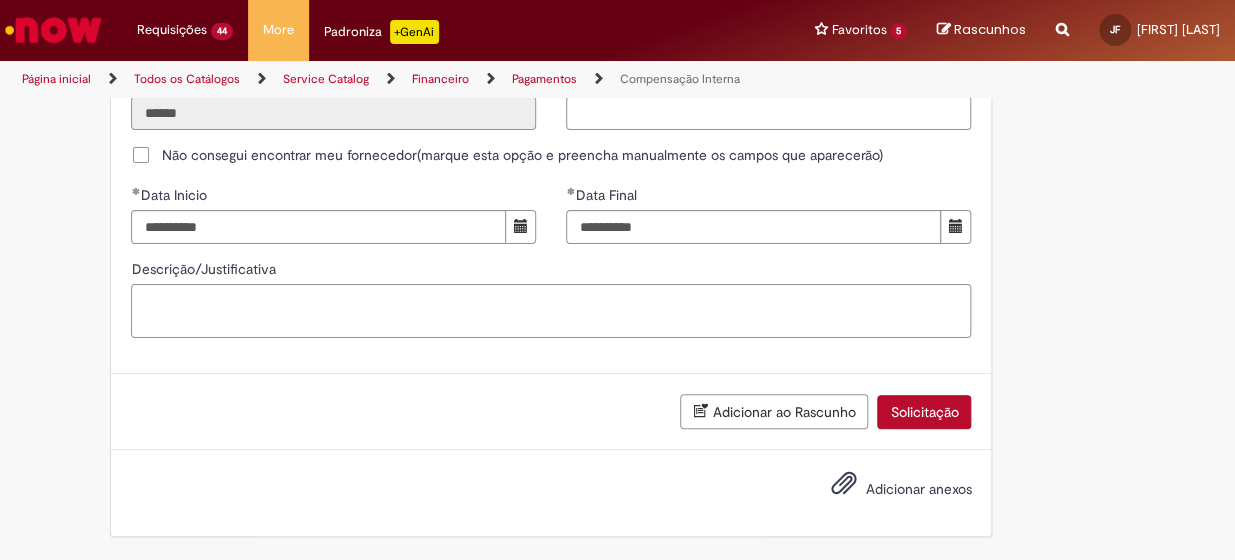 click on "Descrição/Justificativa" at bounding box center [551, 311] 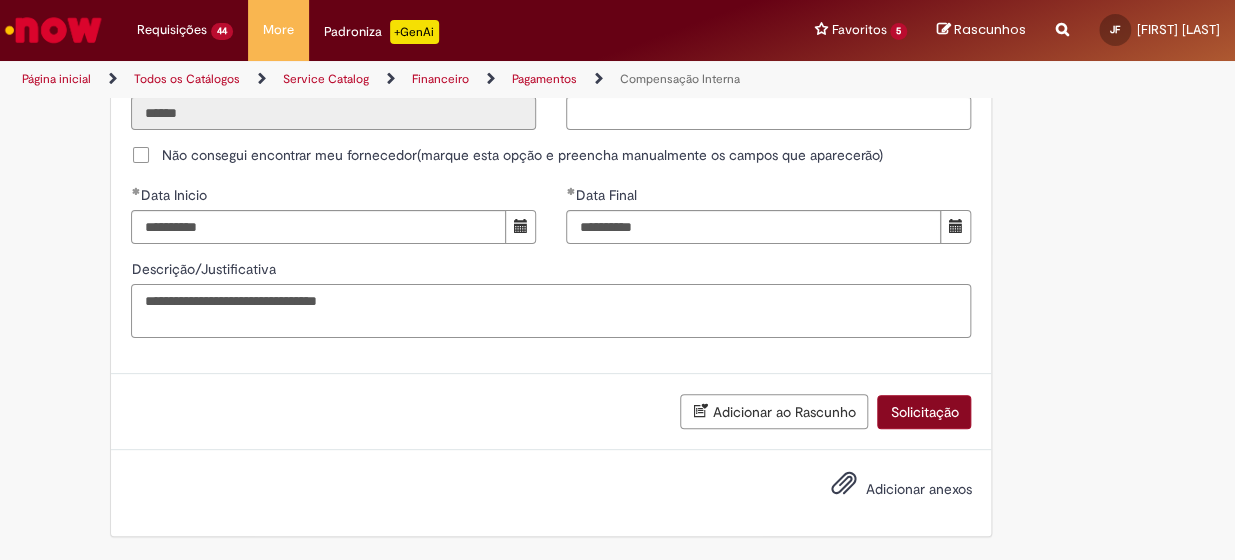 type on "**********" 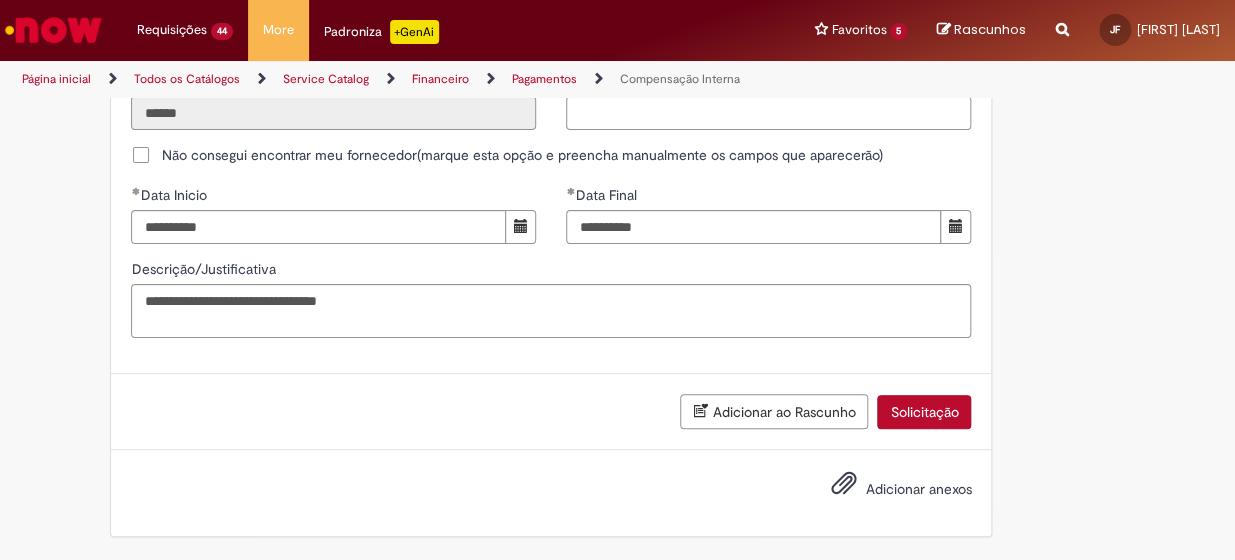 click on "Solicitação" at bounding box center (924, 412) 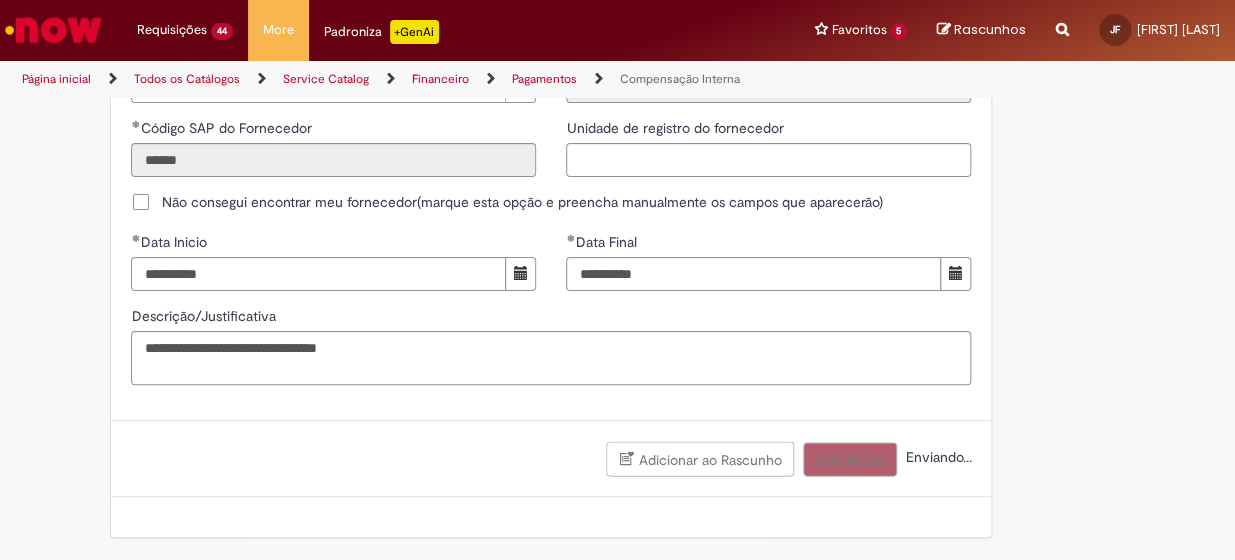 scroll, scrollTop: 1343, scrollLeft: 0, axis: vertical 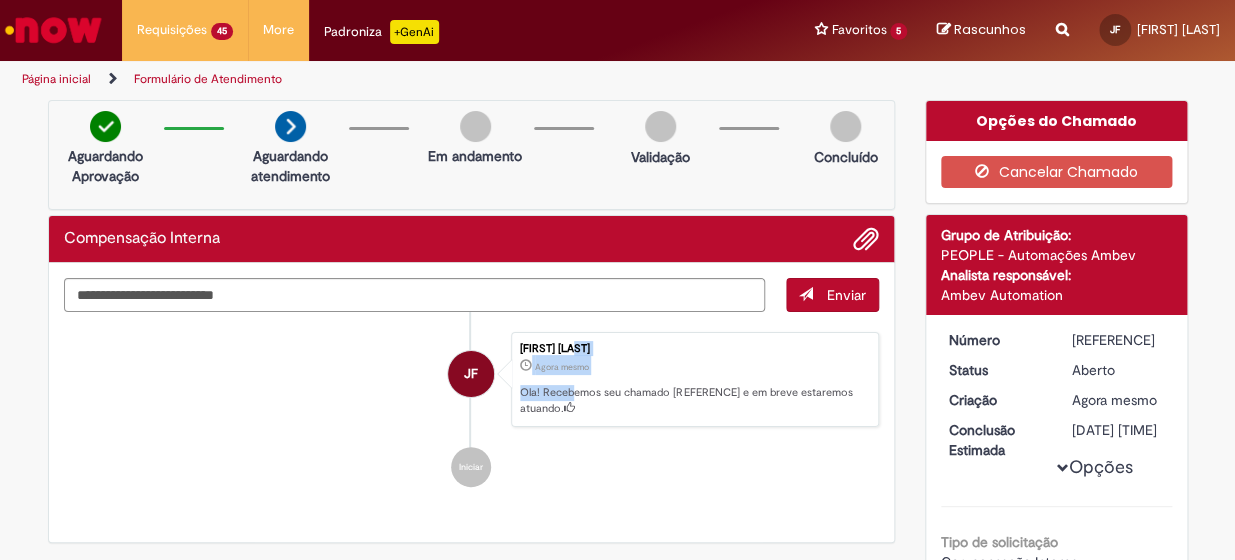 drag, startPoint x: 566, startPoint y: 398, endPoint x: 621, endPoint y: 439, distance: 68.60029 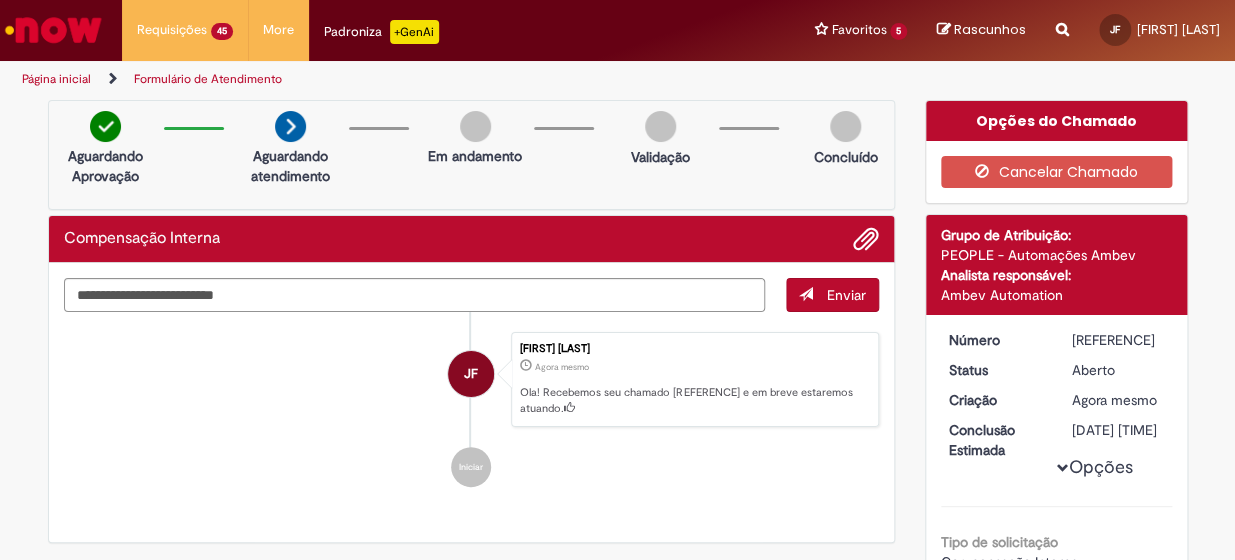 click on "JF
[FIRST] [LAST]
Agora mesmo Agora mesmo
Ola! Recebemos seu chamado [REFERENCE] e em breve estaremos atuando.
Iniciar" at bounding box center (472, 410) 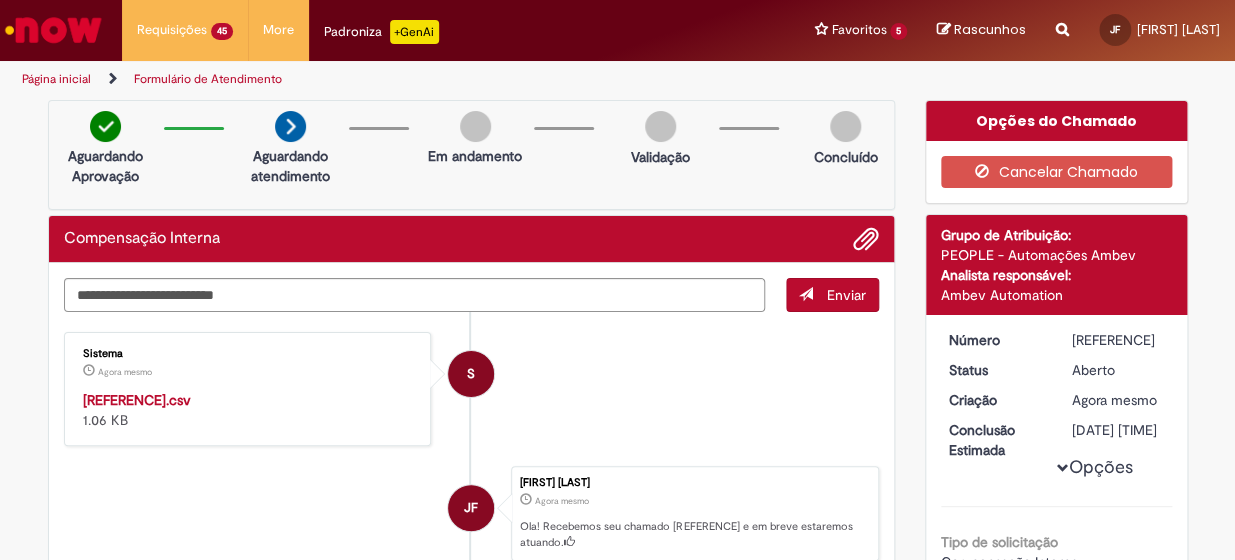 click on "[REFERENCE].csv" at bounding box center [137, 400] 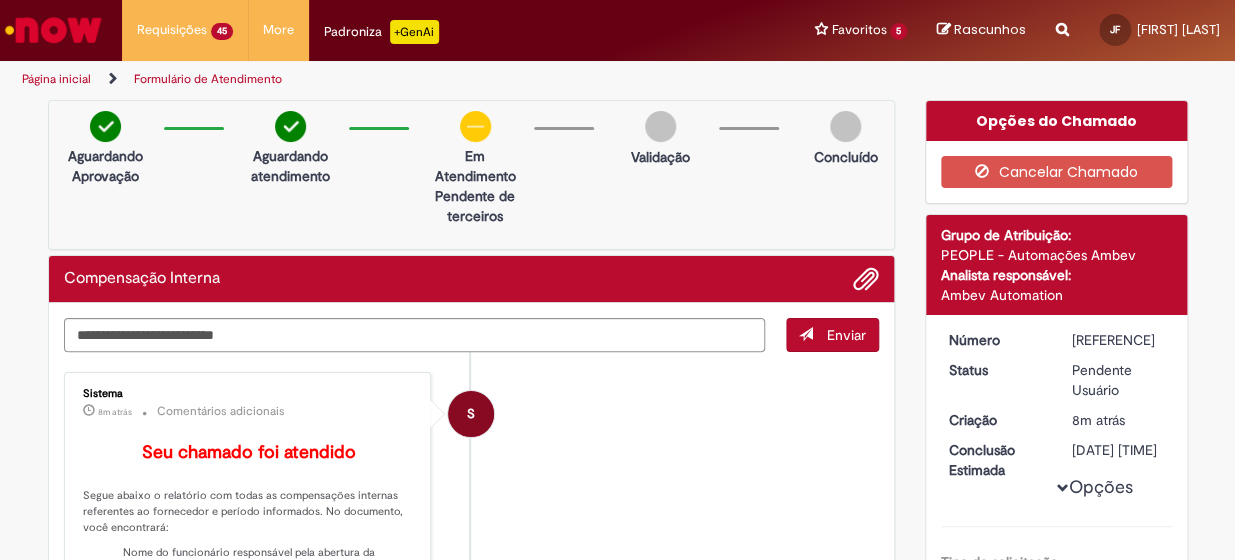 click on "S
Sistema
8m atrás 8 minutos atrás     Comentários adicionais
Seu chamado foi atendido
Segue abaixo o relatório com todas as compensações internas referentes ao fornecedor e período informados. No documento, você encontrará: Nome do funcionário responsável pela abertura da compensação interna Valor da compensação Número do documento Número da nota fiscal Link para as evidências correspondentes Importante:  O link para as evidências só funcionará se você o copiar e colá-lo em uma nova aba do navegador enquanto estiver logado no ServiceNOW. Por questões de segurança, clicar diretamente no link no arquivo Excel não permitirá o acesso. Como analisar o material enviado? Para analisar as informações no arquivo Excel, siga estas orientações: Observação:  Para outras solicitações, como:" at bounding box center [472, 766] 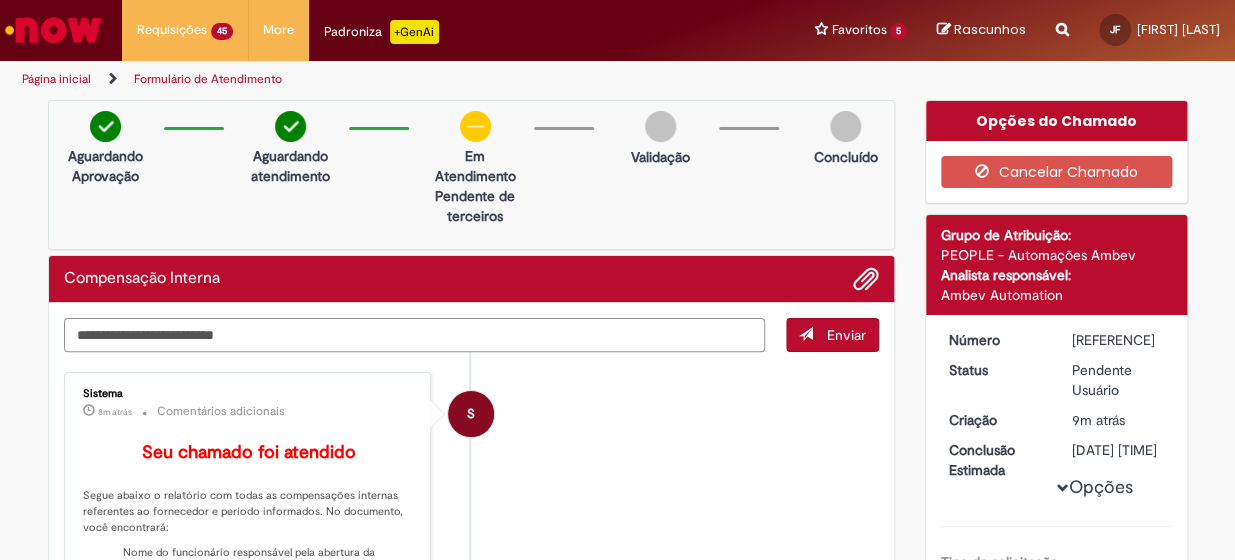 click at bounding box center (415, 335) 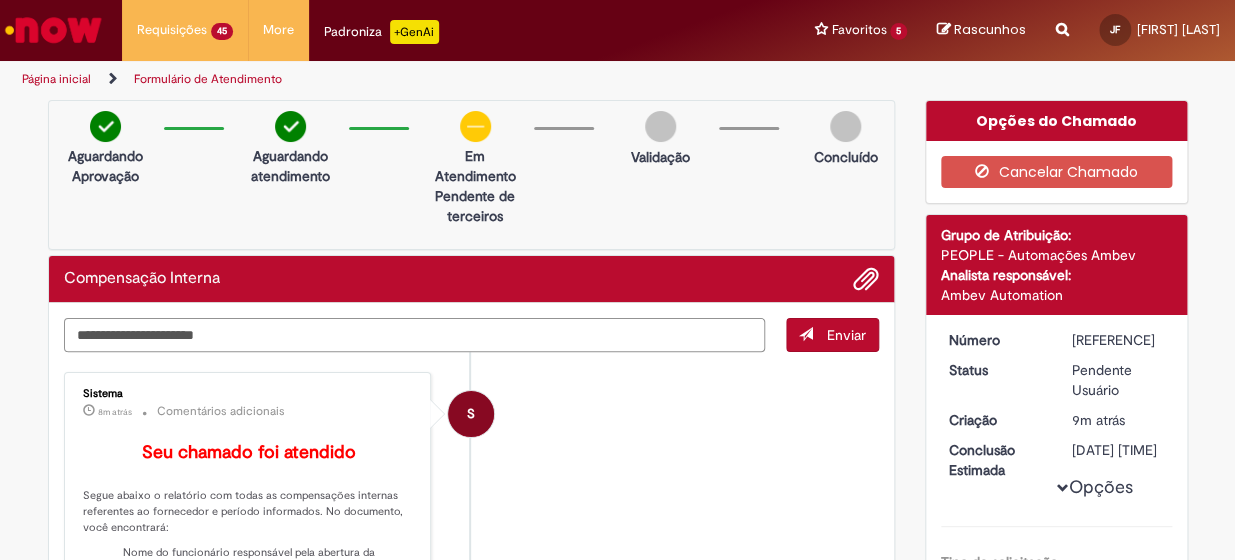 paste on "*********" 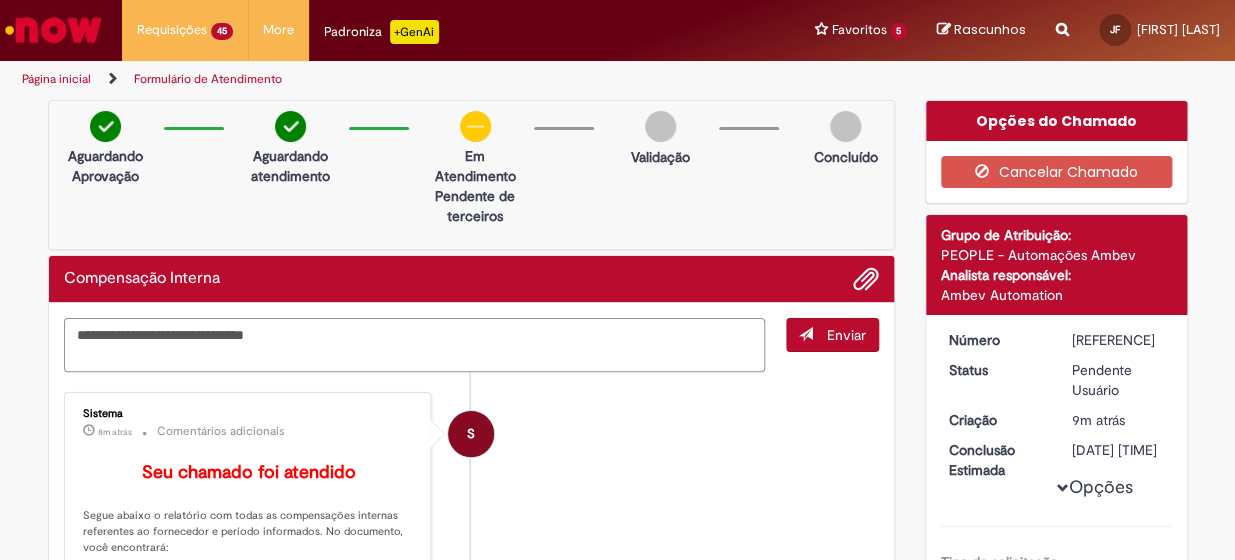 click on "**********" at bounding box center (415, 345) 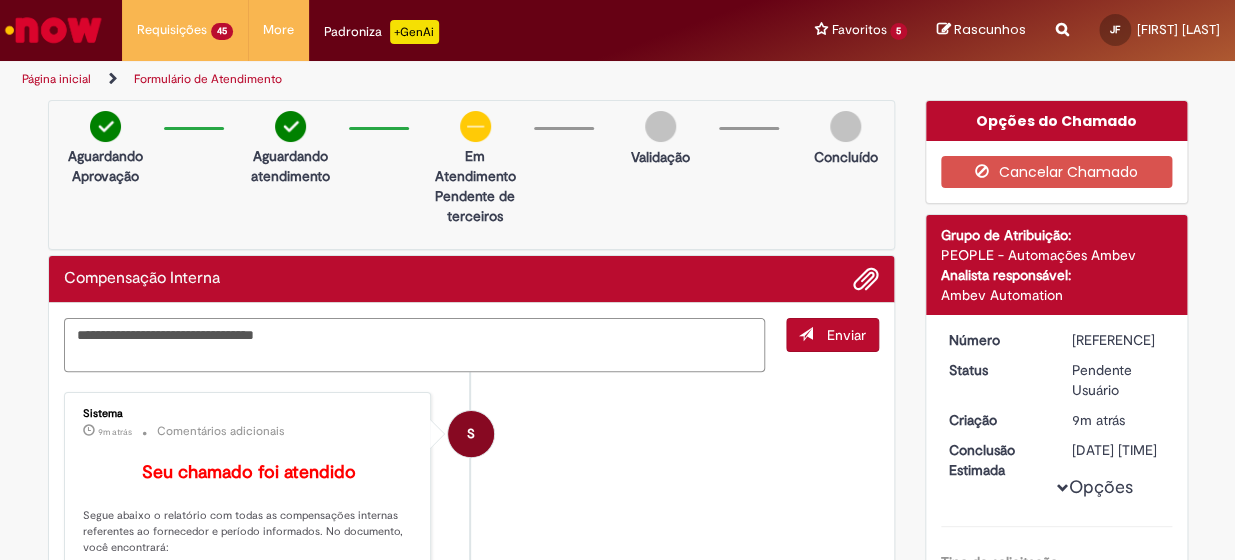 click on "**********" at bounding box center [415, 345] 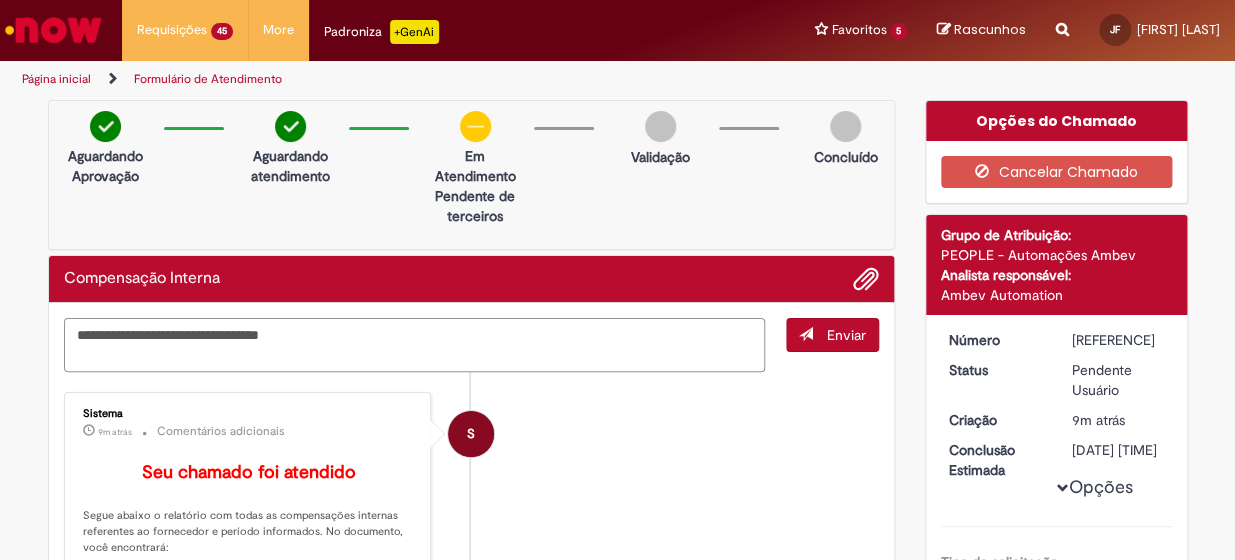 click on "**********" at bounding box center (415, 345) 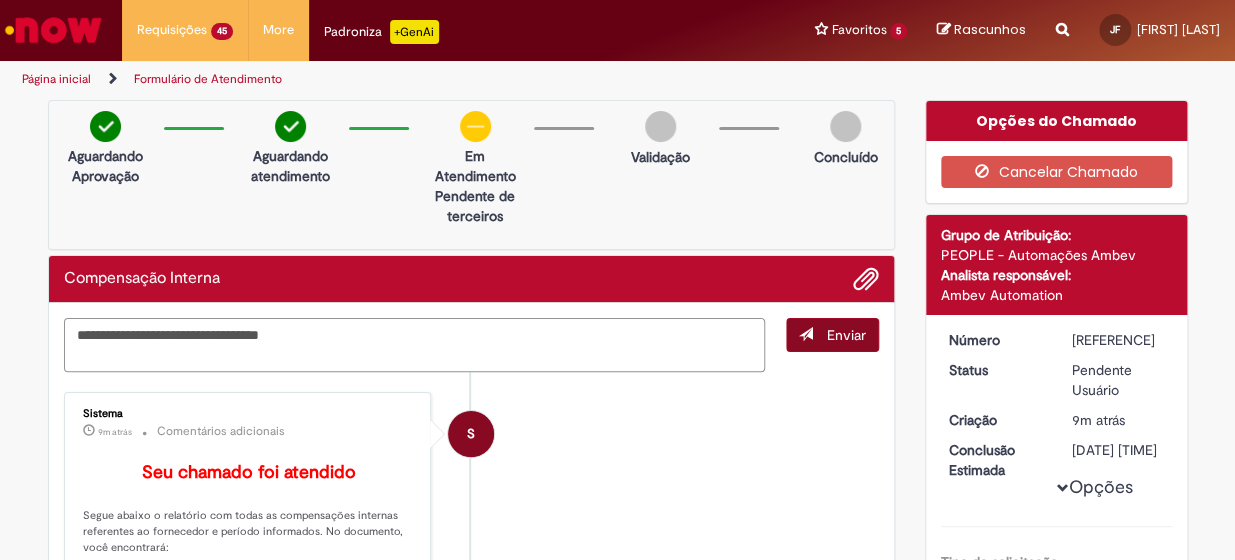 type on "**********" 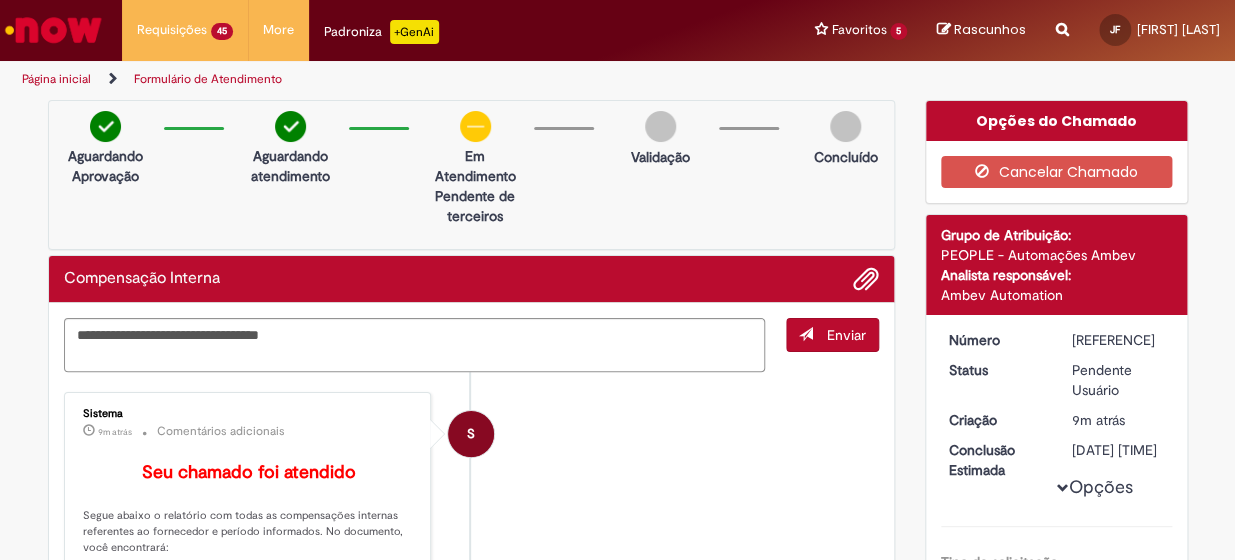click on "Enviar" at bounding box center [846, 335] 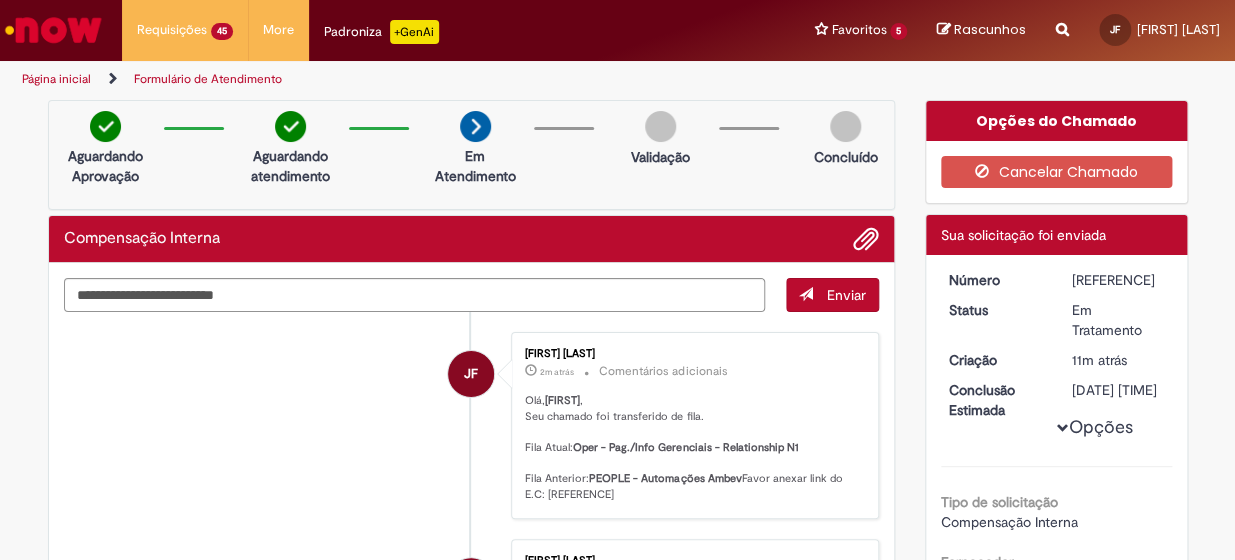 click on "Olá, [FIRST], Seu chamado foi transferido de fila. Fila Atual: Oper - Pag./Info Gerenciais - Relationship N1 Fila Anterior: PEOPLE - Automações Ambev
Favor anexar link do E.C: [REFERENCE]" at bounding box center [691, 448] 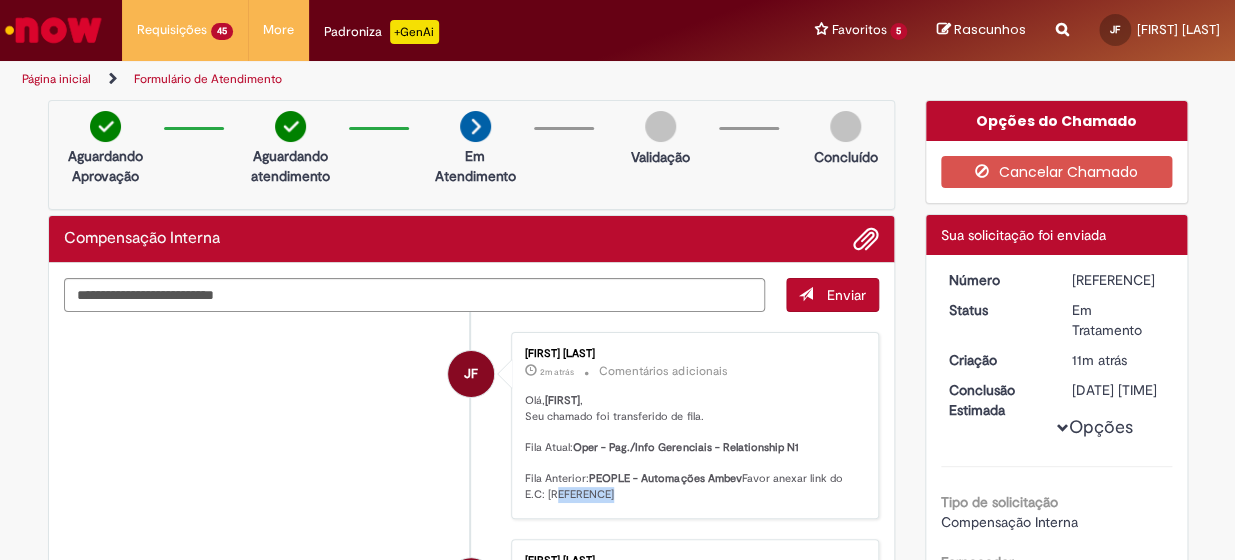 click on "Olá, [FIRST], Seu chamado foi transferido de fila. Fila Atual: Oper - Pag./Info Gerenciais - Relationship N1 Fila Anterior: PEOPLE - Automações Ambev
Favor anexar link do E.C: [REFERENCE]" at bounding box center [691, 448] 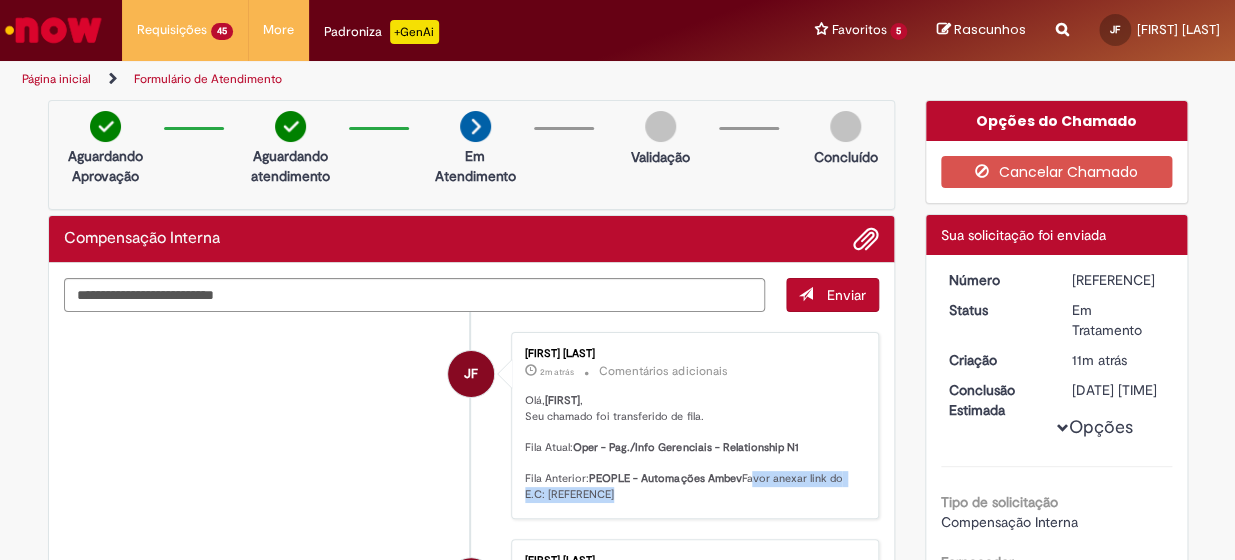 drag, startPoint x: 698, startPoint y: 512, endPoint x: 509, endPoint y: 517, distance: 189.06613 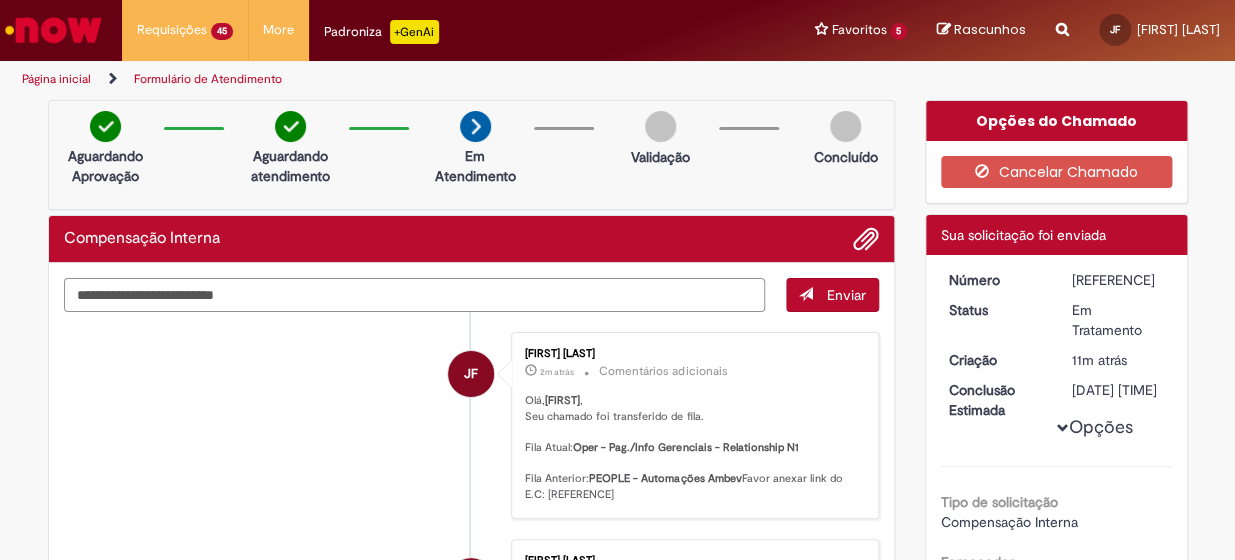 click at bounding box center (415, 295) 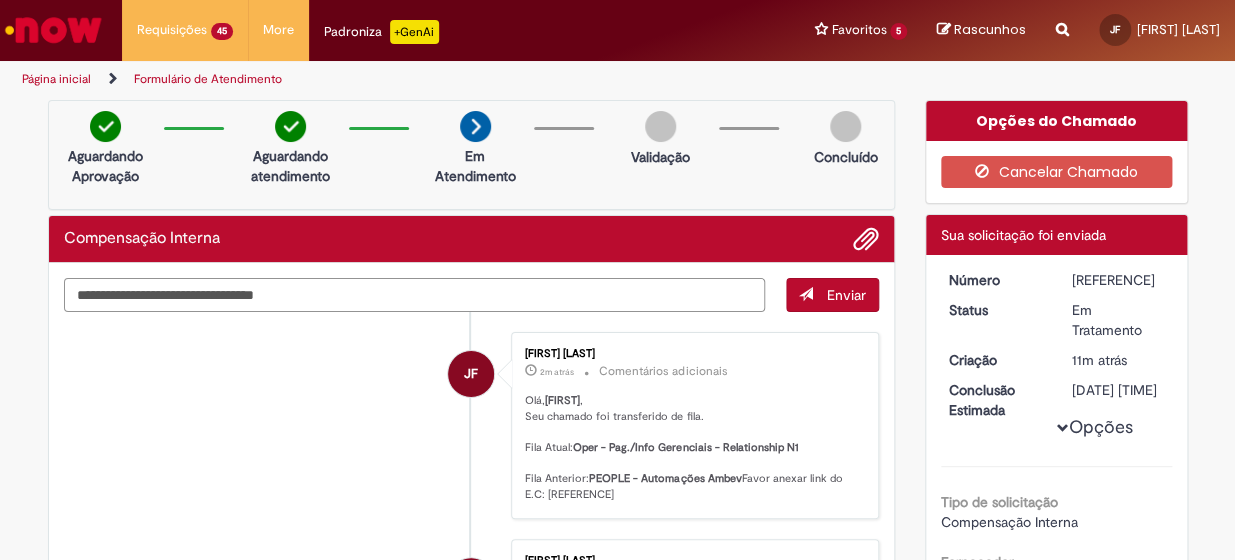 click on "**********" at bounding box center (415, 295) 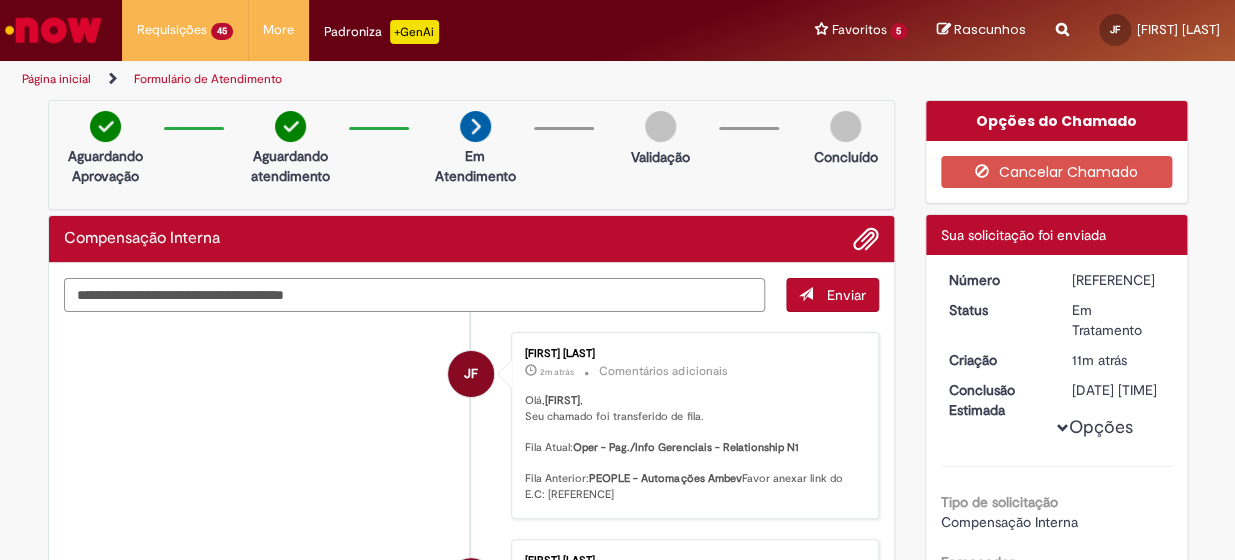 click on "**********" at bounding box center (415, 295) 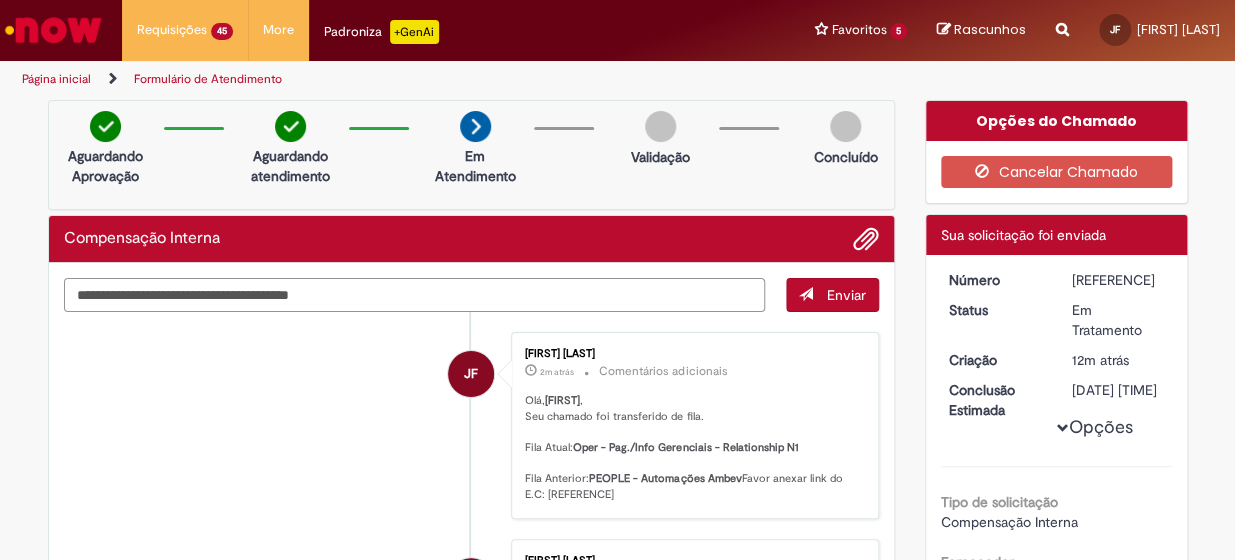 click on "**********" at bounding box center [415, 295] 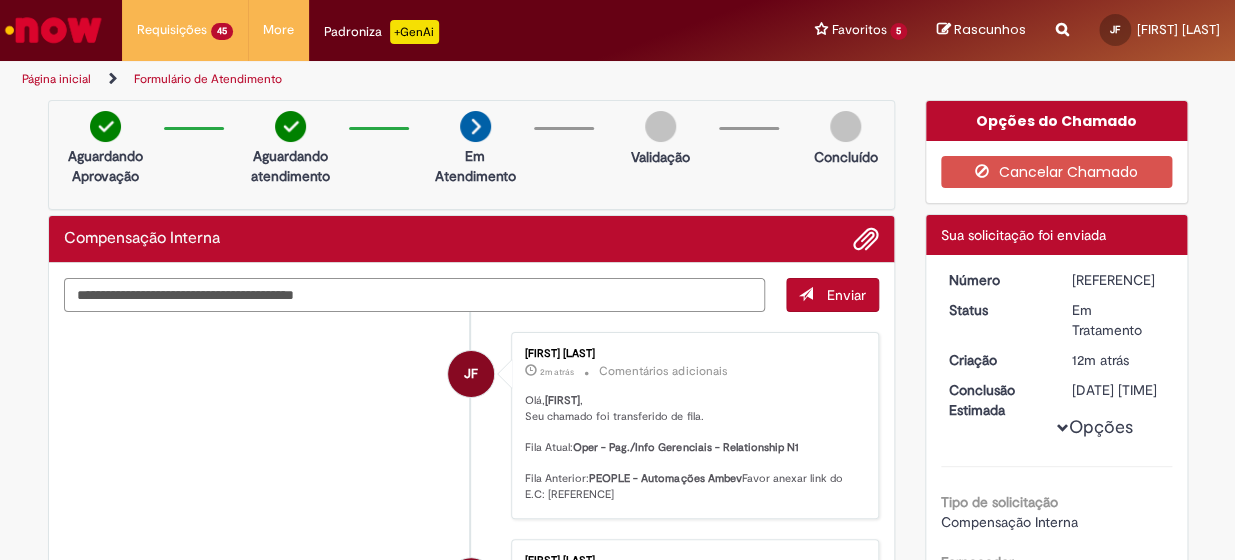 click on "**********" at bounding box center [415, 295] 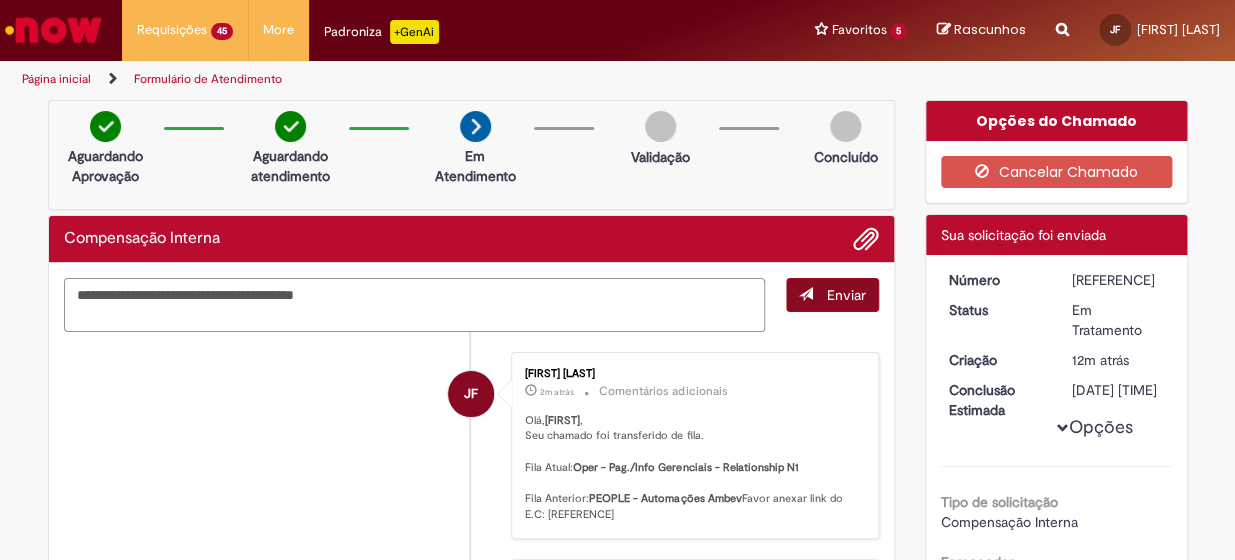 type on "**********" 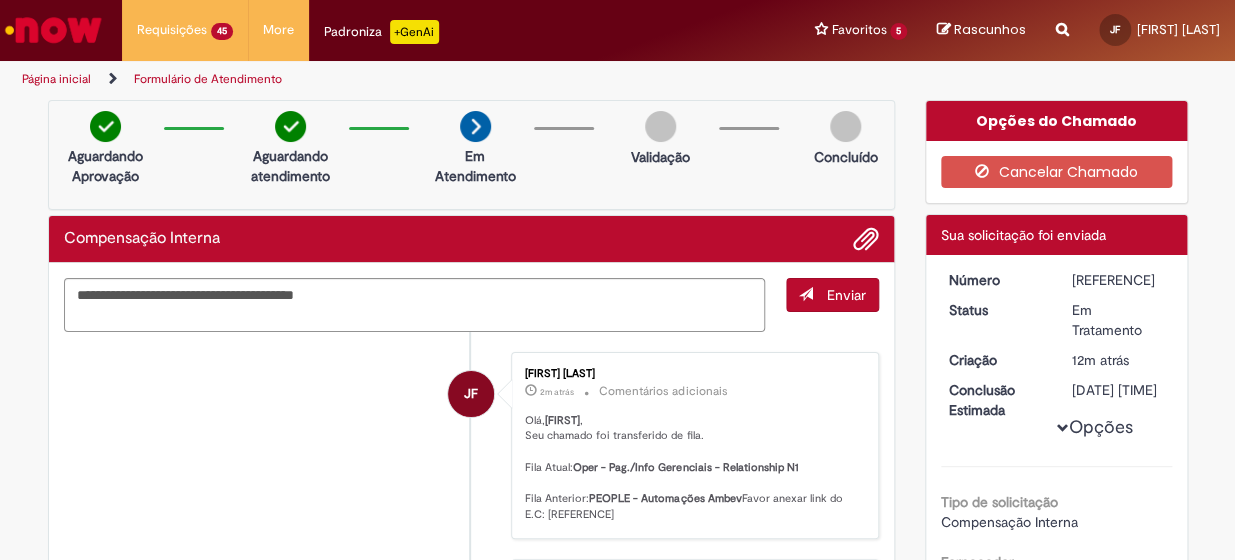 click on "Enviar" at bounding box center [832, 295] 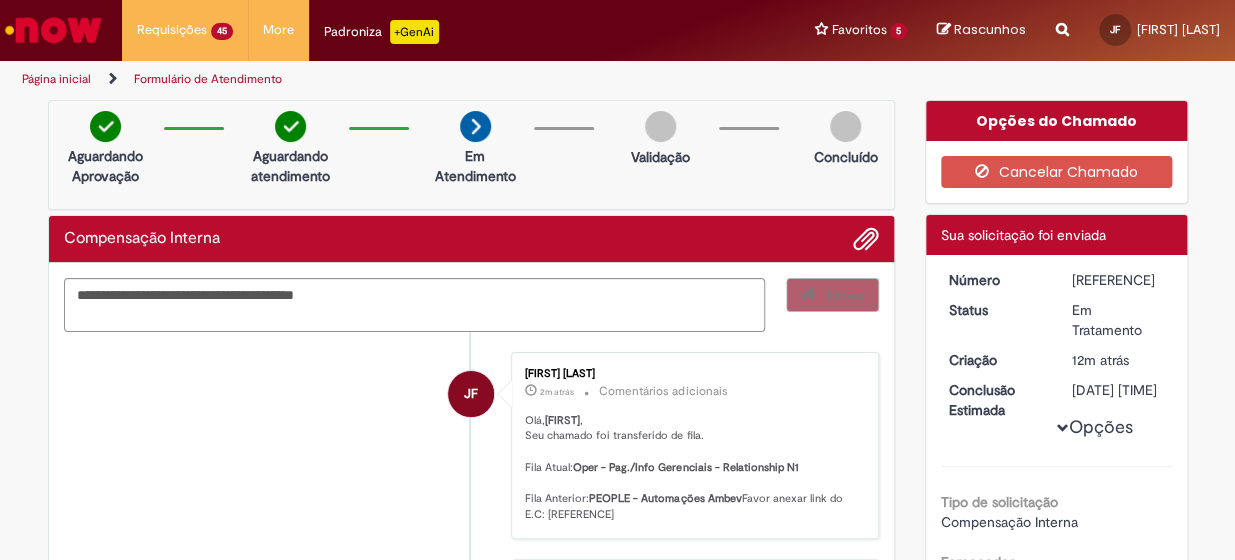 type 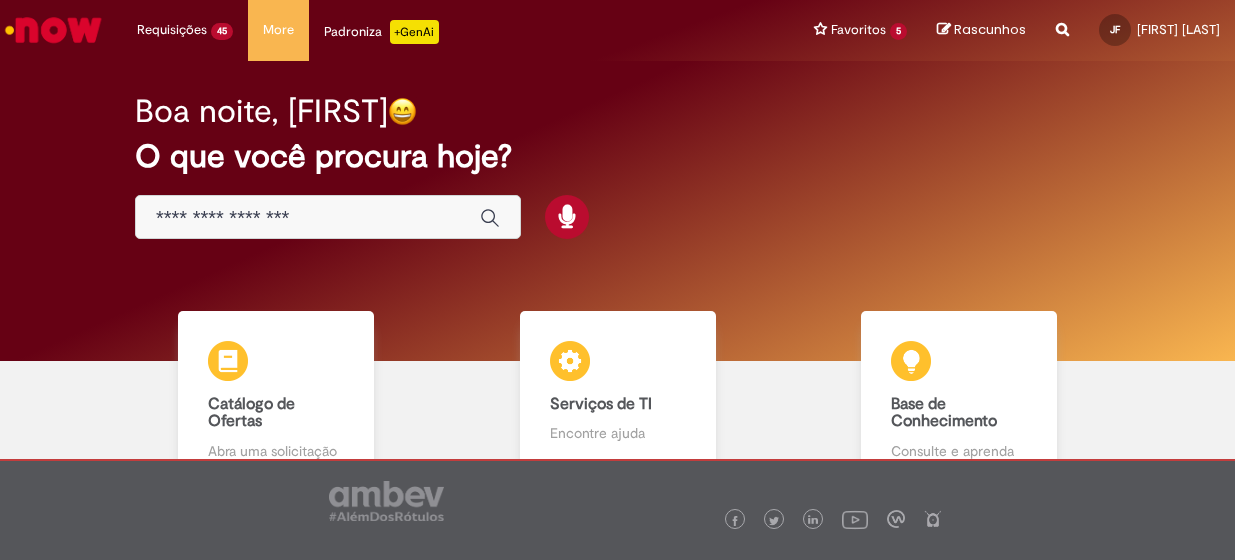 scroll, scrollTop: 0, scrollLeft: 0, axis: both 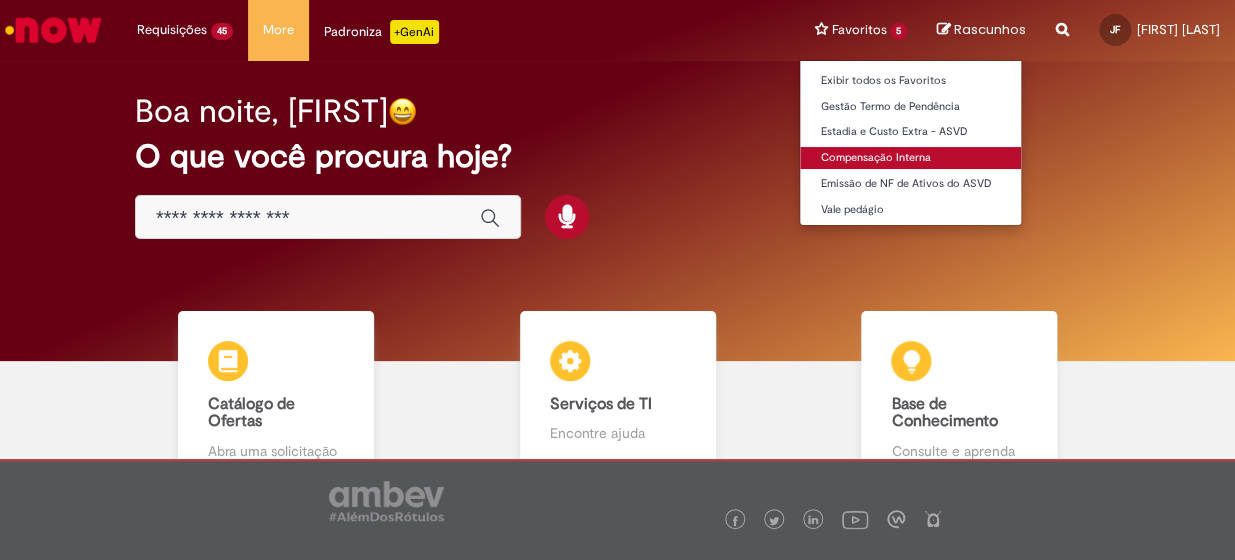 click on "Compensação Interna" at bounding box center [910, 158] 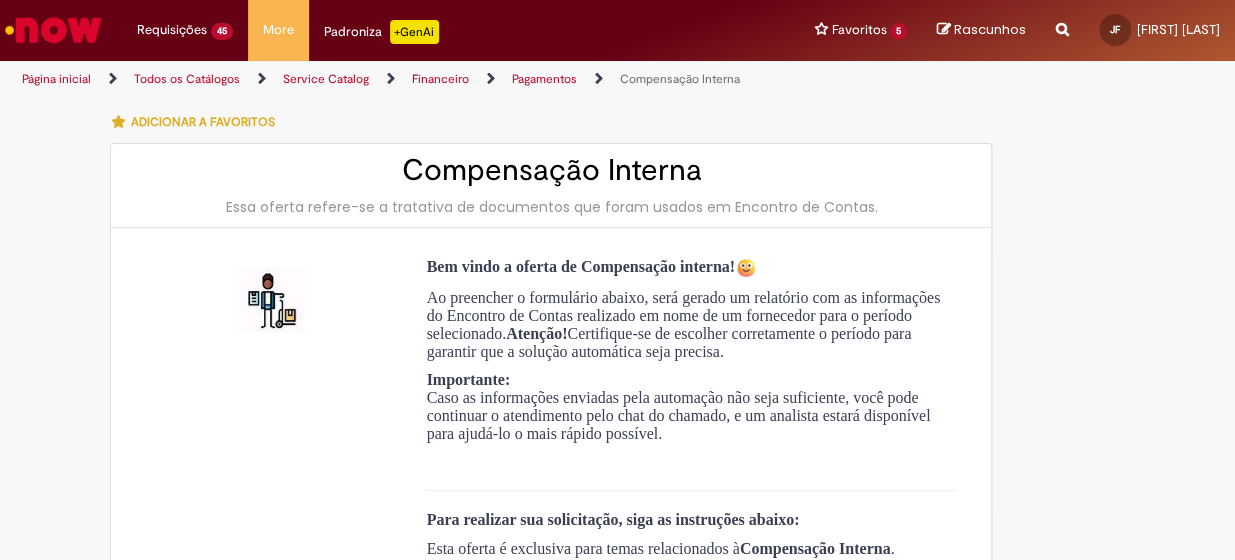 type on "**********" 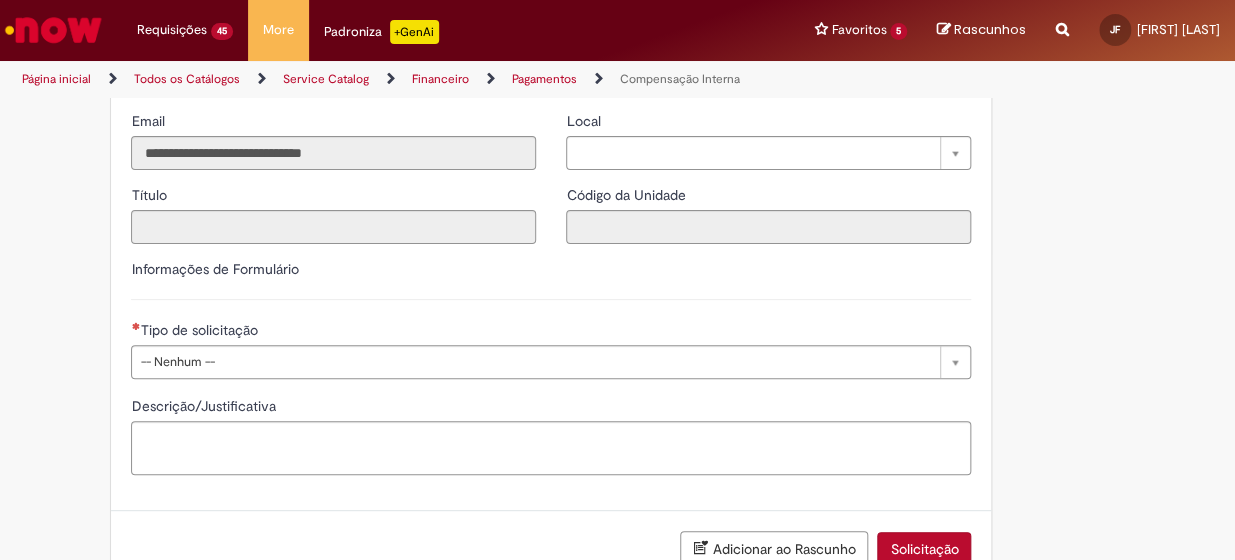 scroll, scrollTop: 978, scrollLeft: 0, axis: vertical 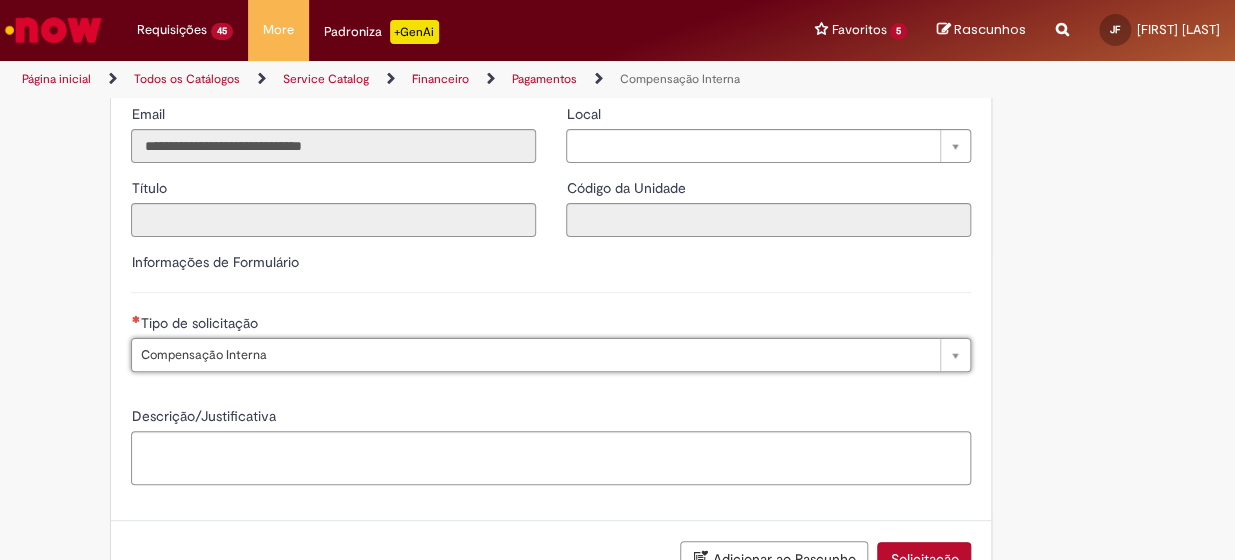 type on "**********" 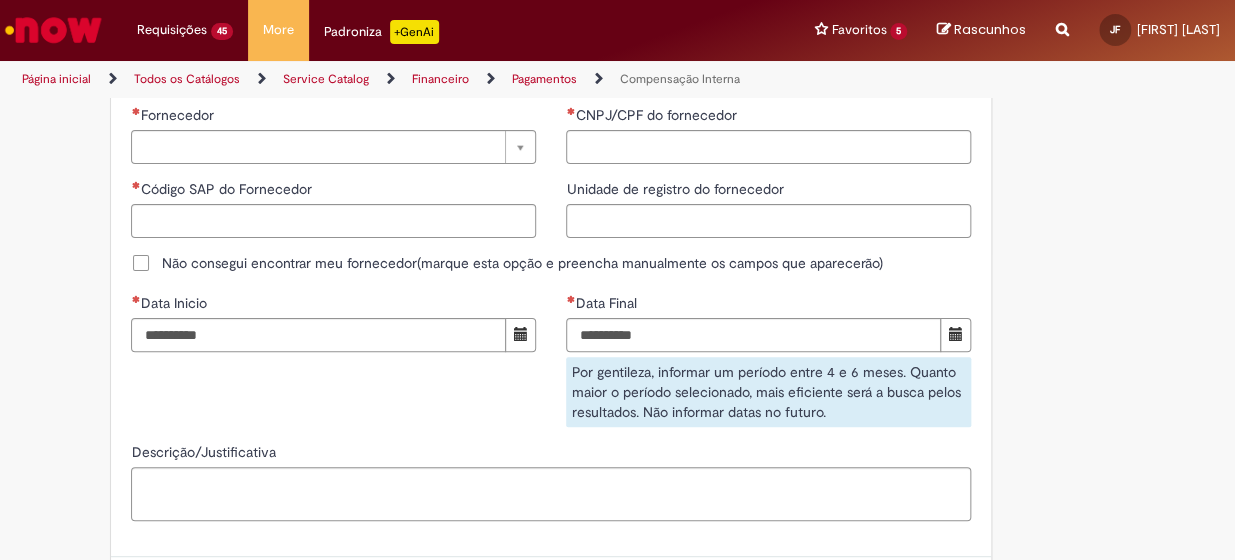 scroll, scrollTop: 1253, scrollLeft: 0, axis: vertical 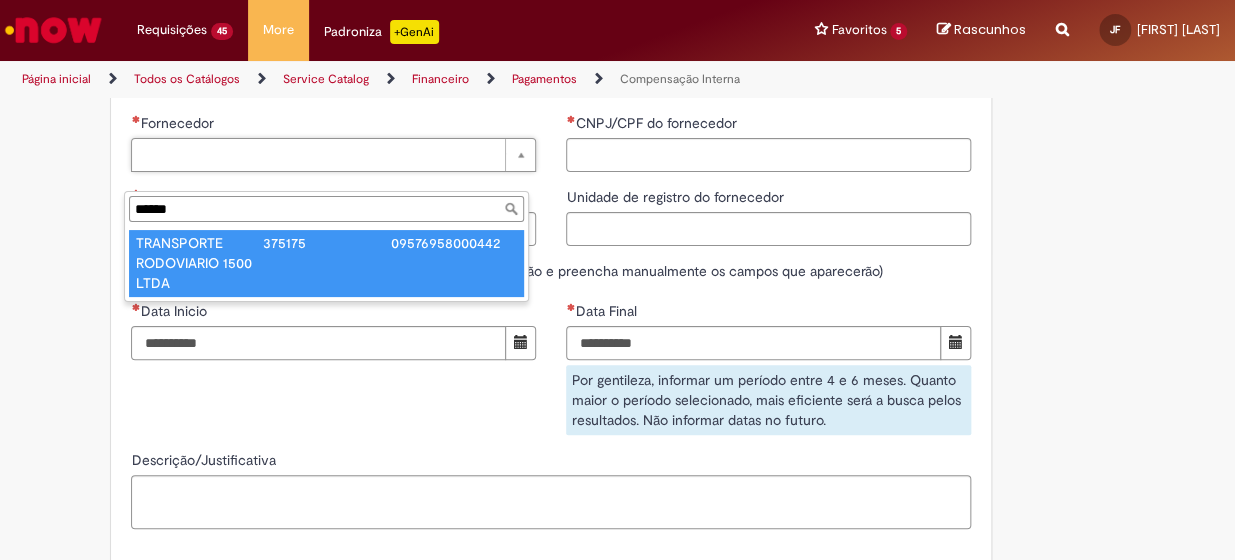 type on "******" 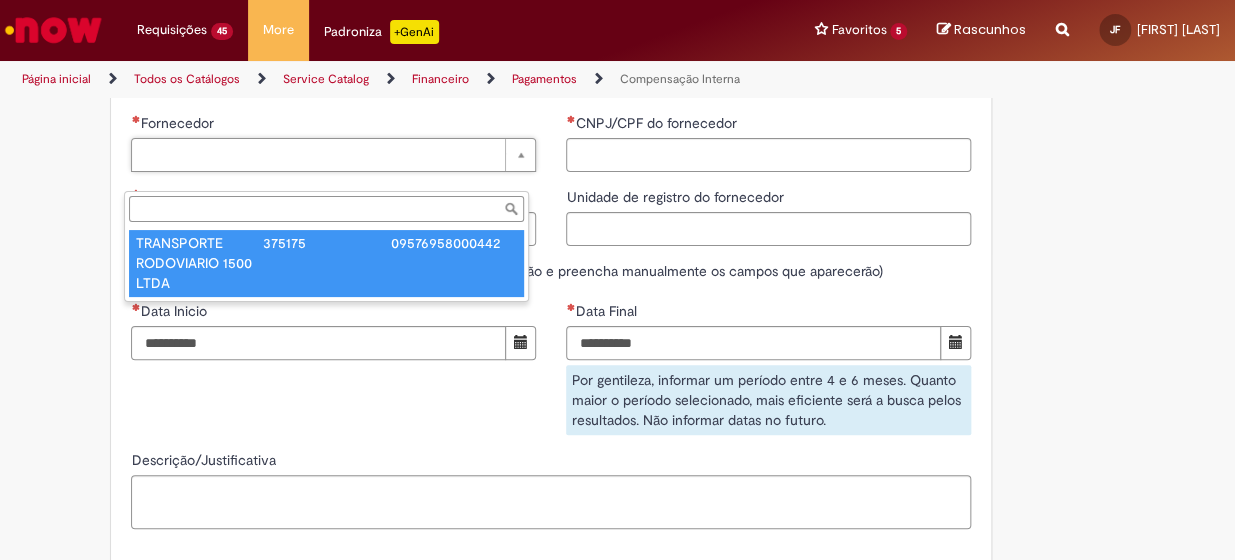 type on "******" 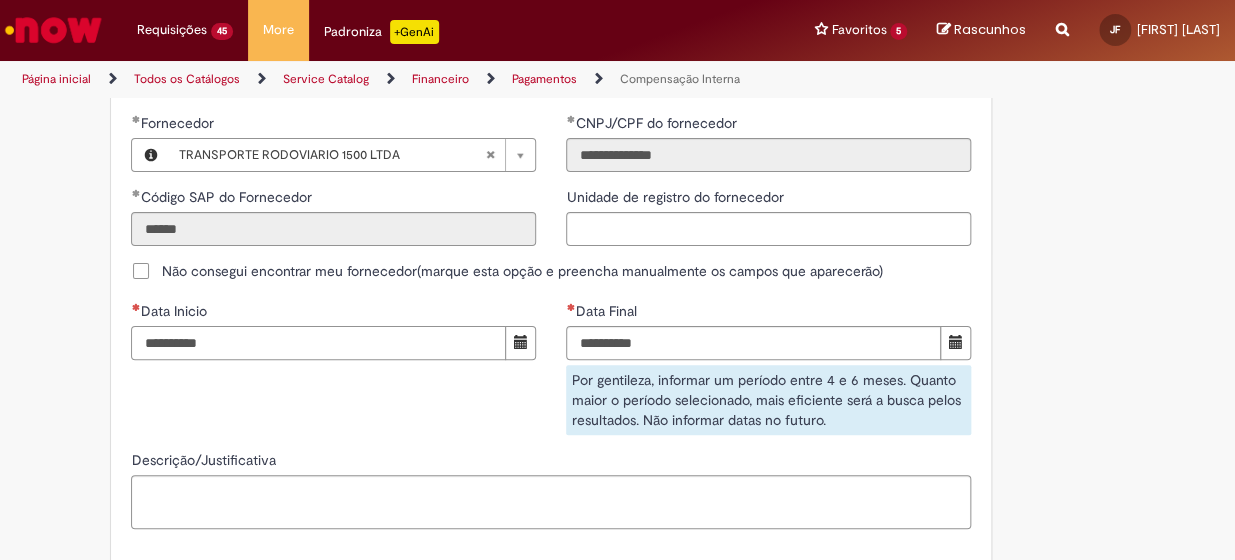 click on "Data Inicio" at bounding box center (318, 343) 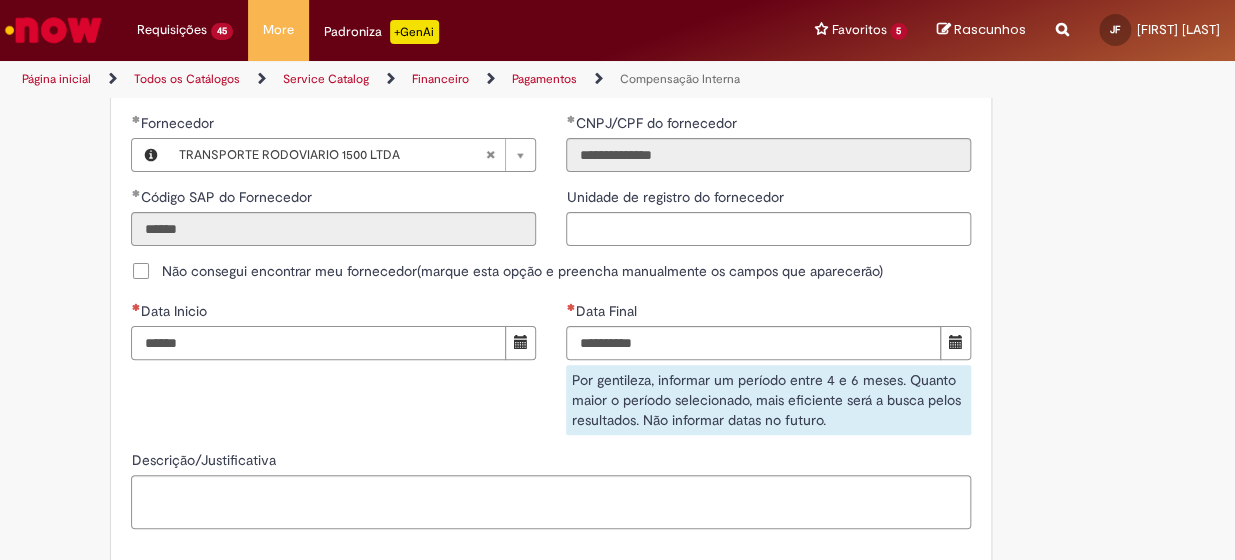 type on "**********" 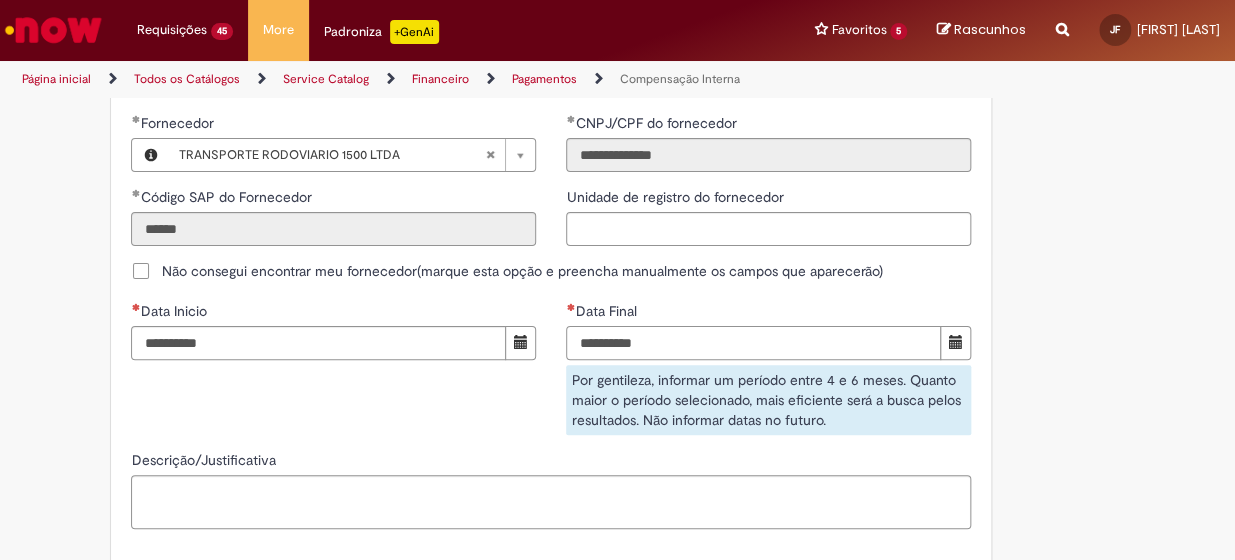 type on "**********" 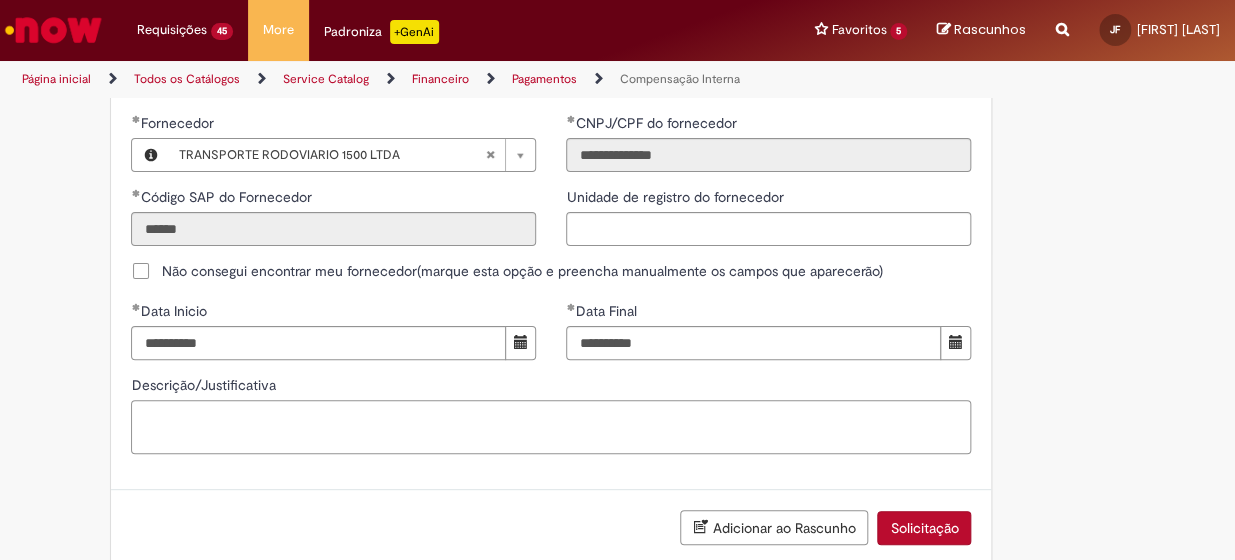 click on "Descrição/Justificativa" at bounding box center [551, 427] 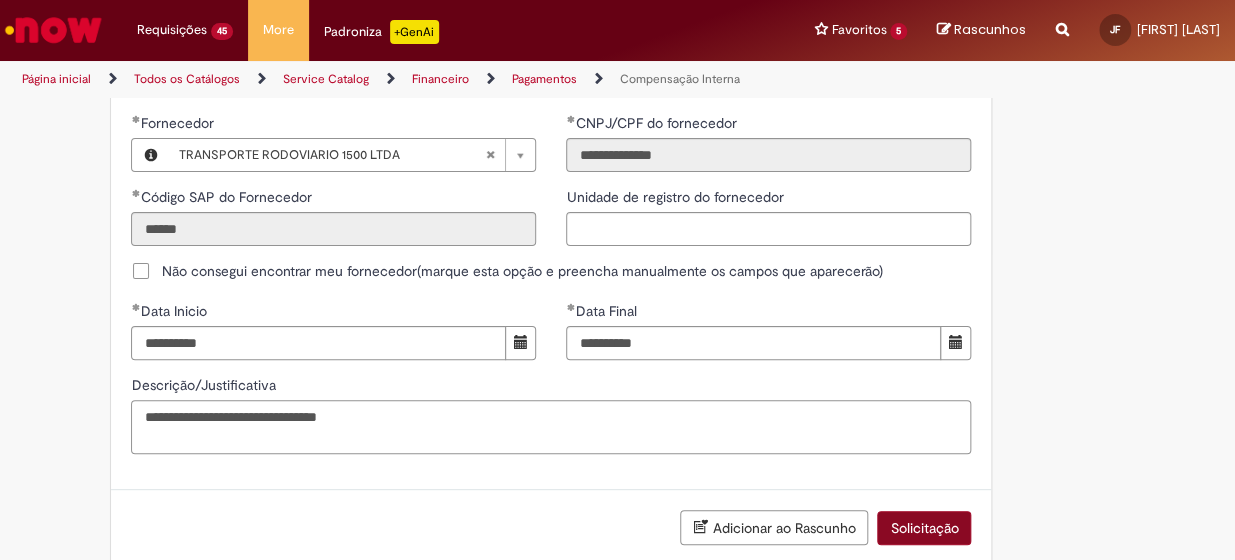 type on "**********" 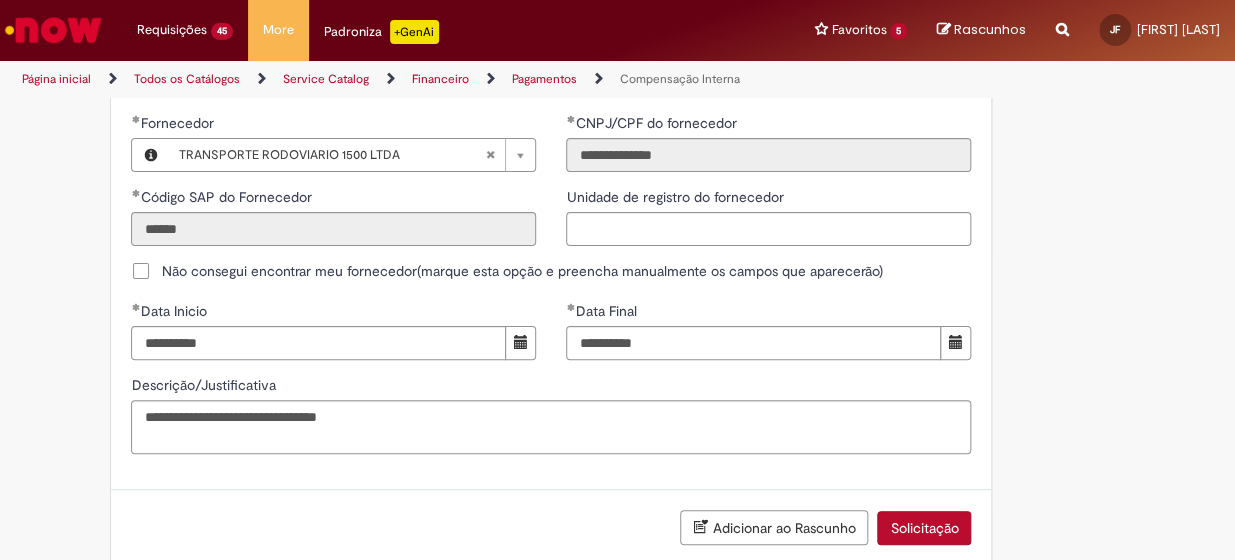 click on "Solicitação" at bounding box center [924, 528] 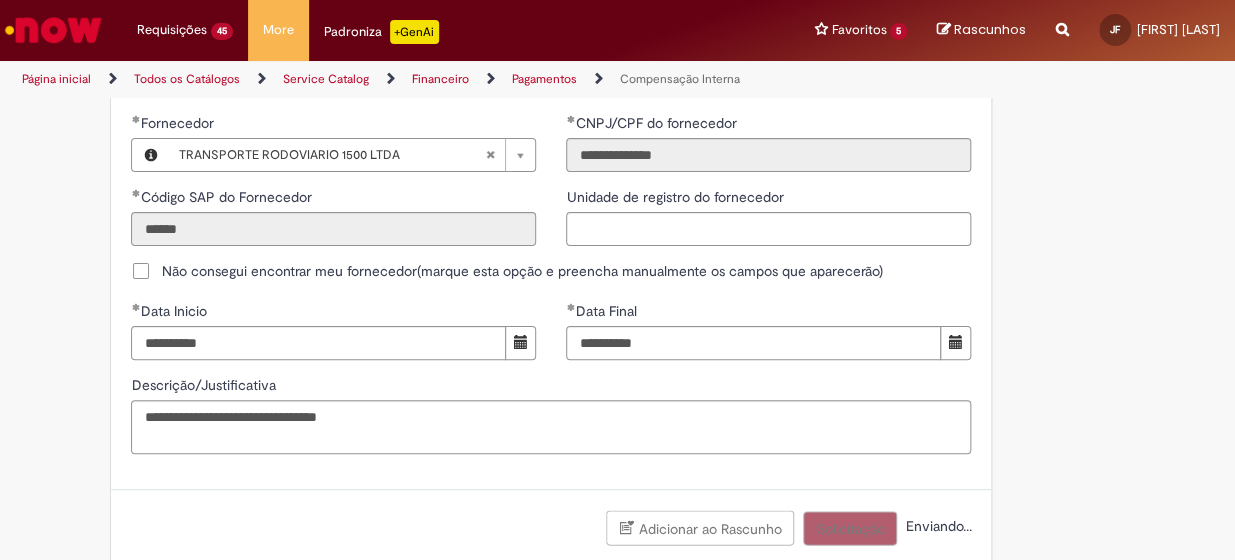 scroll, scrollTop: 1260, scrollLeft: 0, axis: vertical 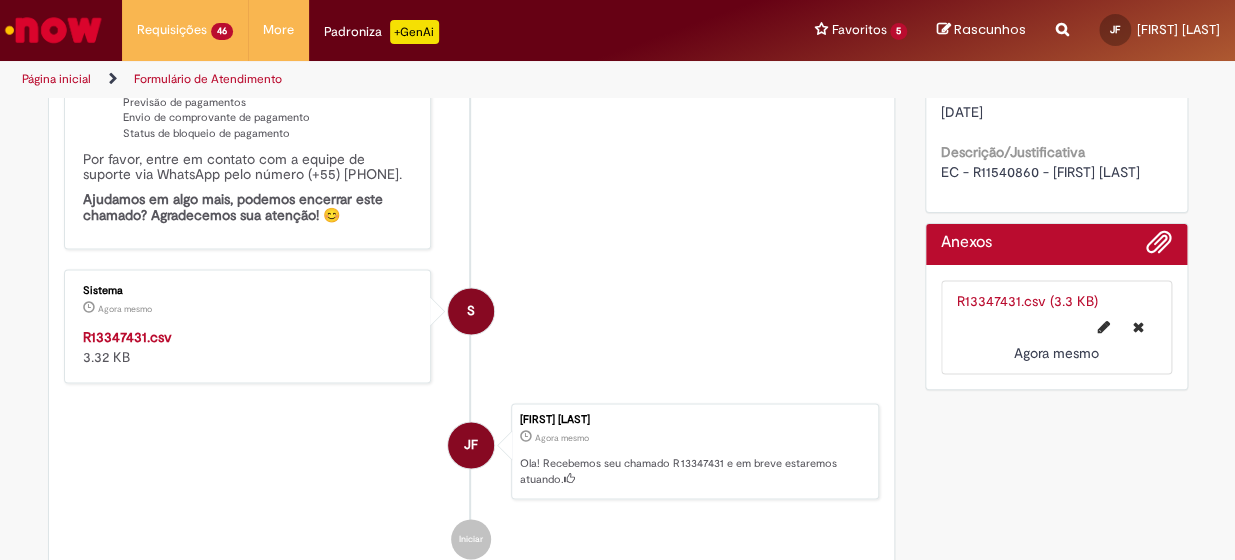 click on "R13347431.csv" at bounding box center (127, 337) 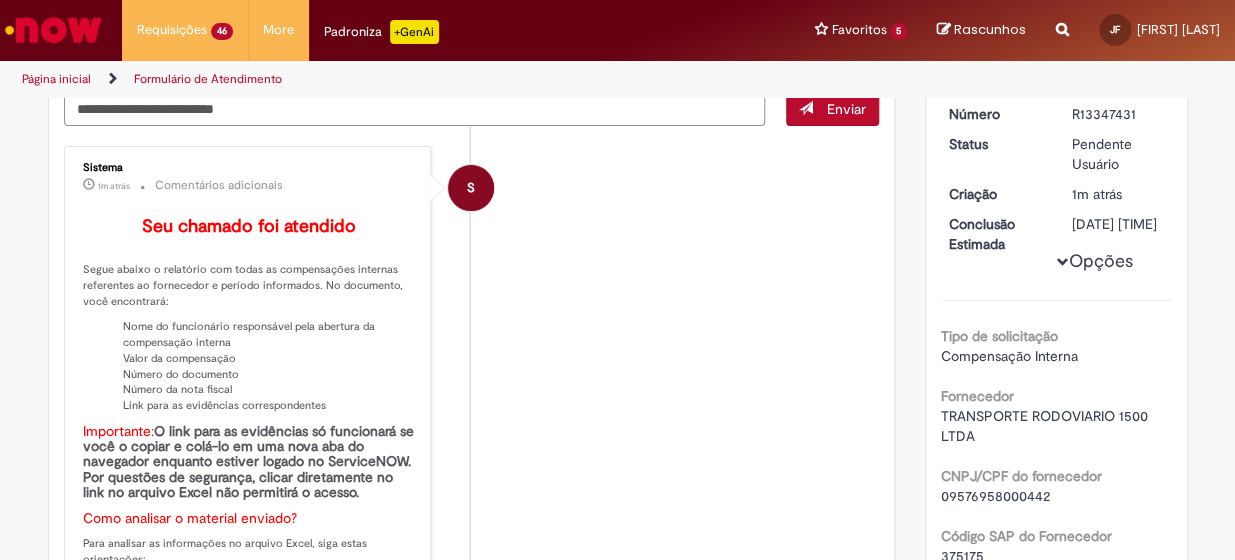 scroll, scrollTop: 0, scrollLeft: 0, axis: both 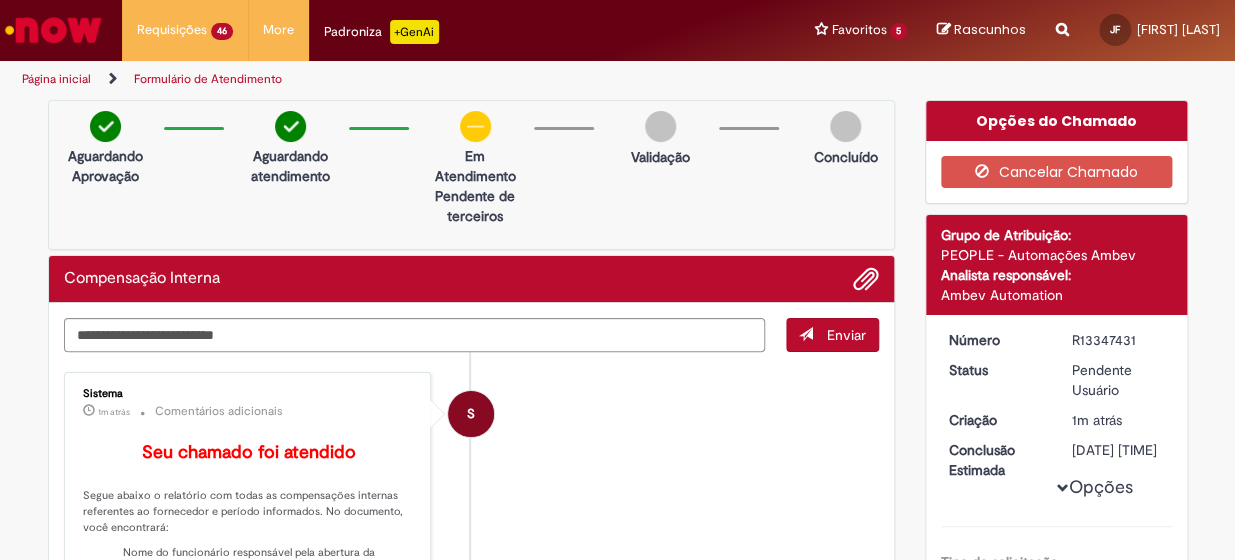 click on "Compensação Interna" at bounding box center [472, 279] 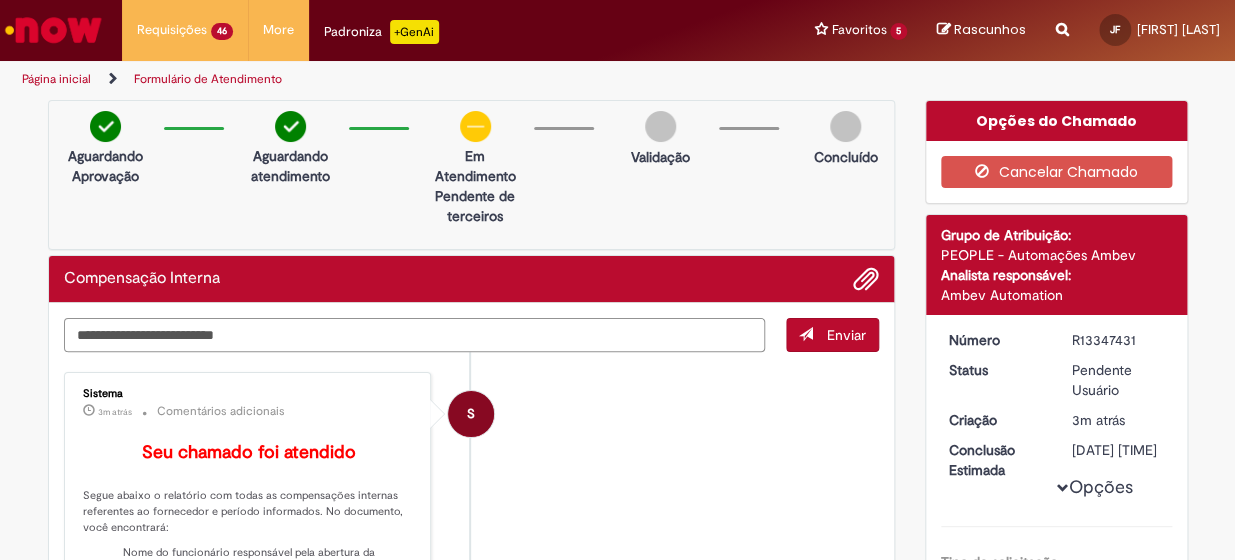click at bounding box center [415, 335] 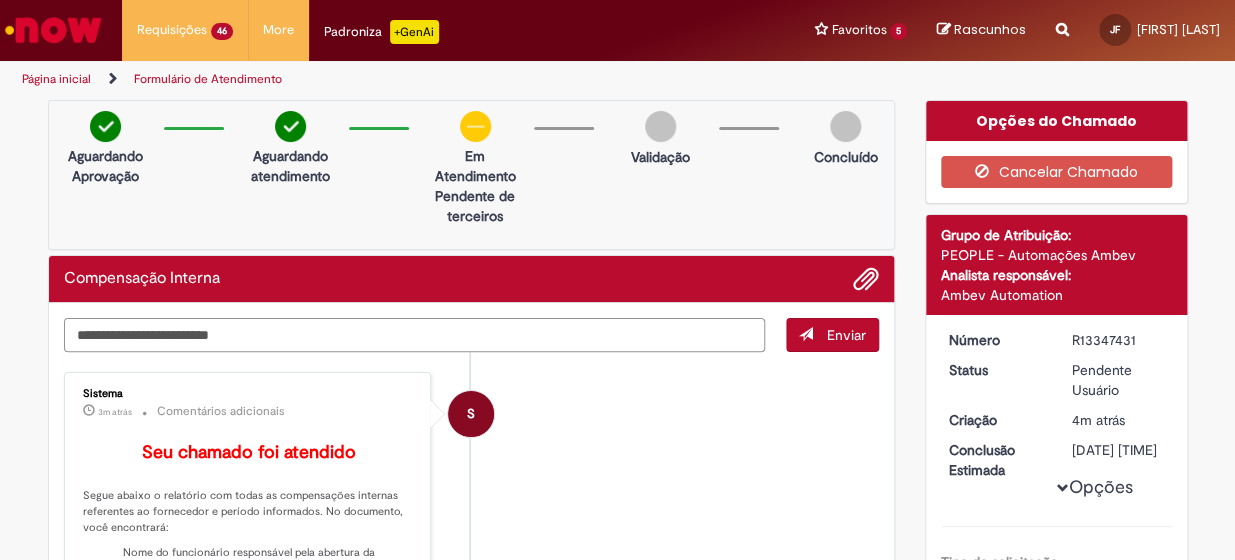 paste on "**********" 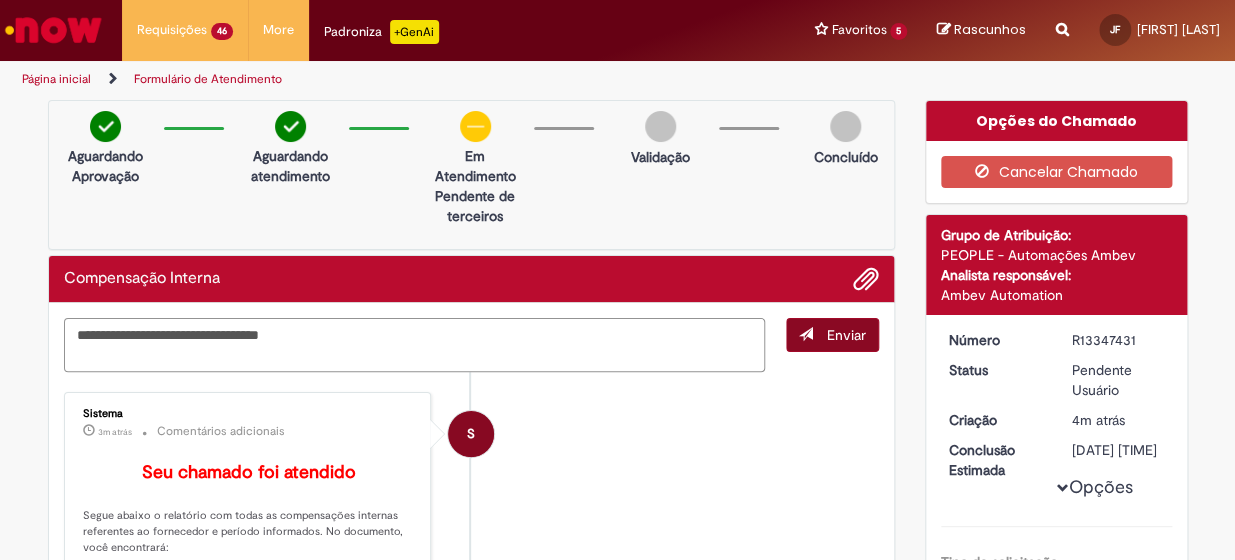 type on "**********" 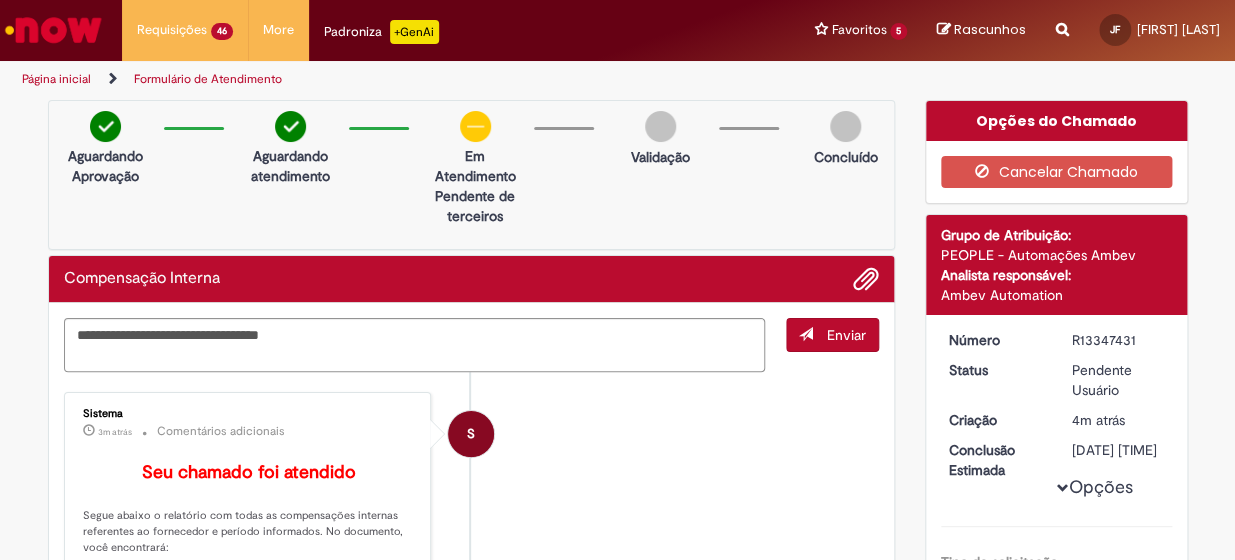 click on "Enviar" at bounding box center [832, 335] 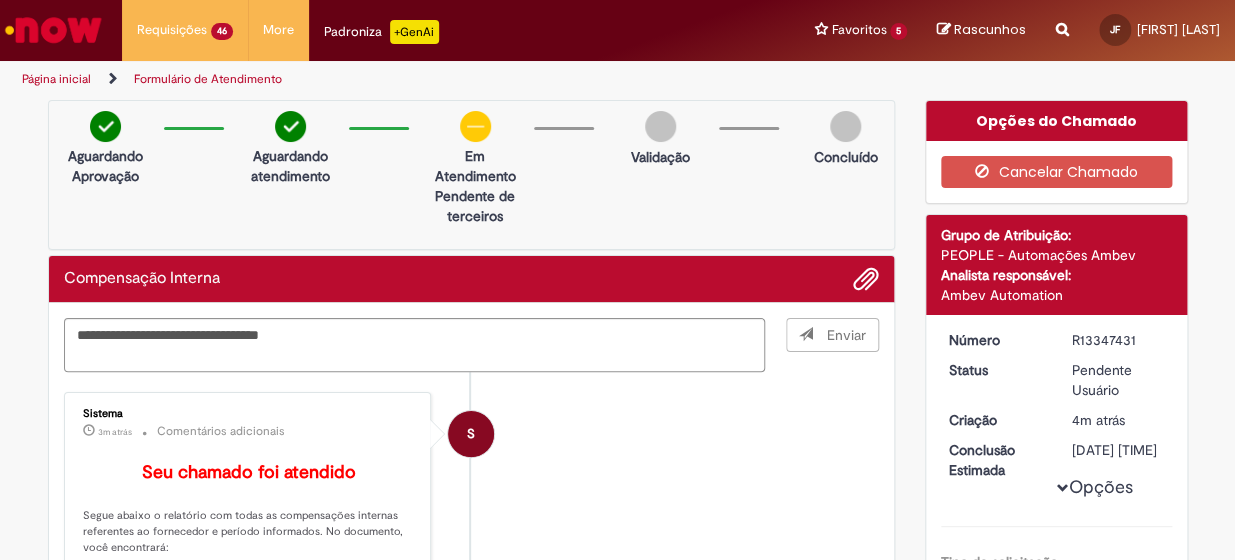 type 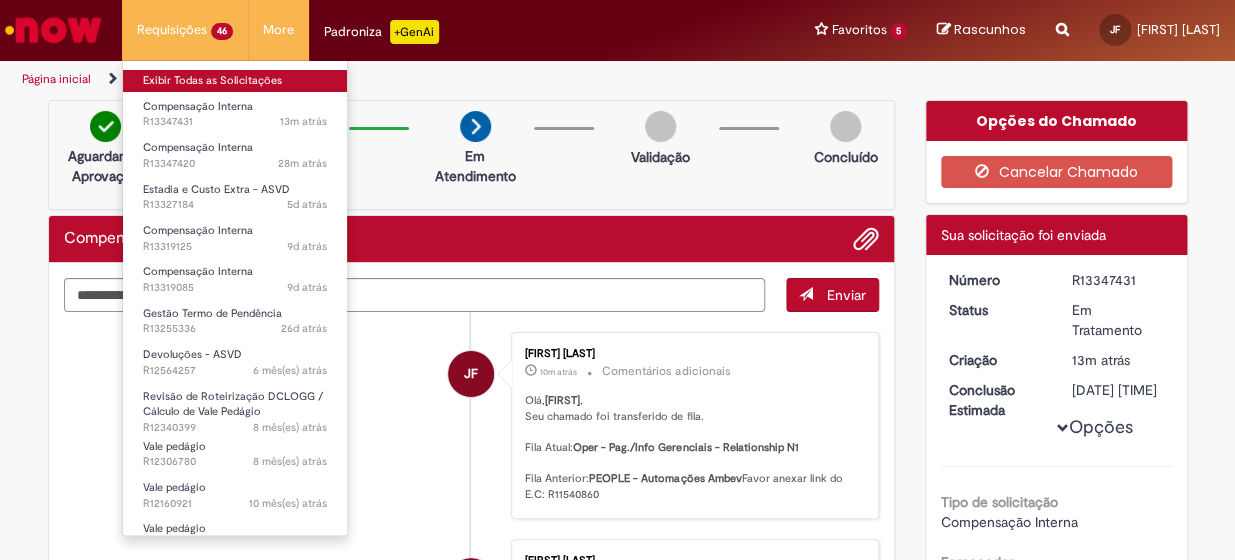 click on "Exibir Todas as Solicitações" at bounding box center [235, 81] 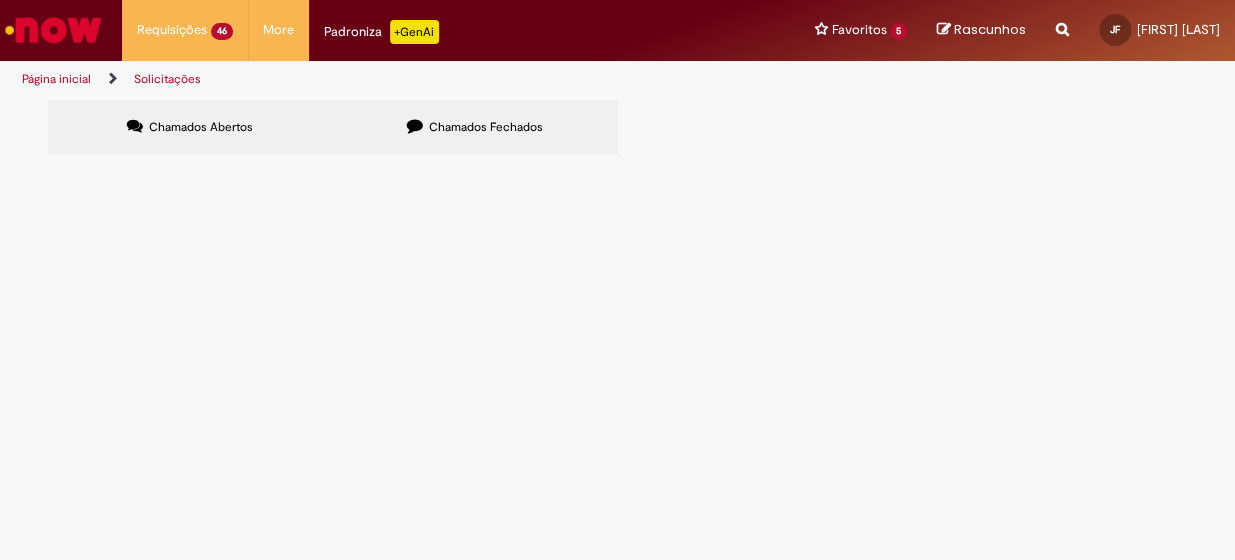 click on "Compensação Interna" at bounding box center [0, 0] 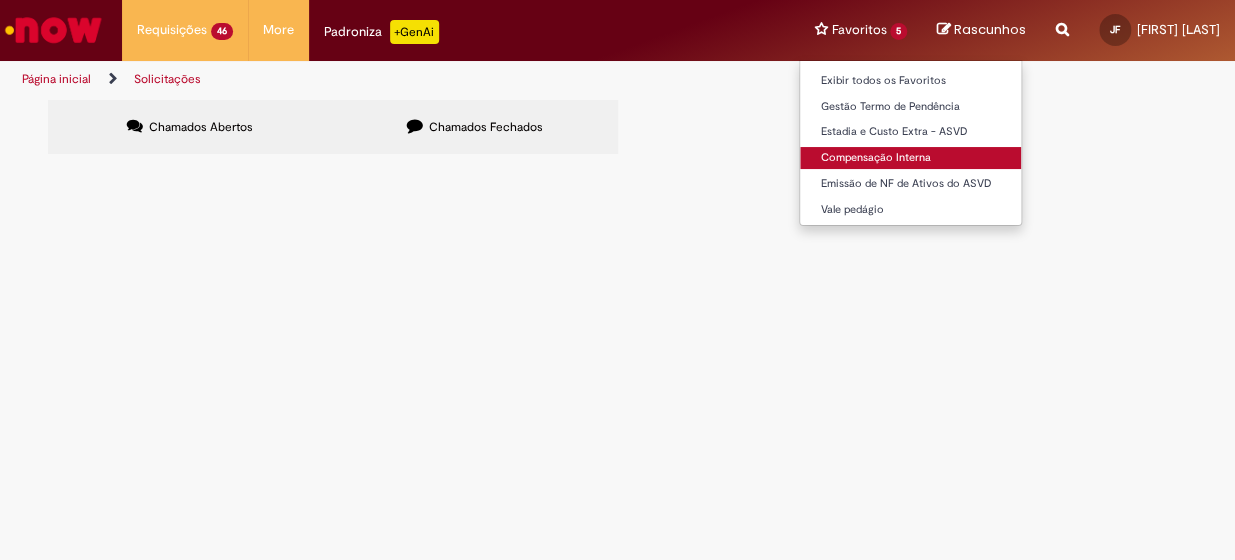 click on "Compensação Interna" at bounding box center [910, 158] 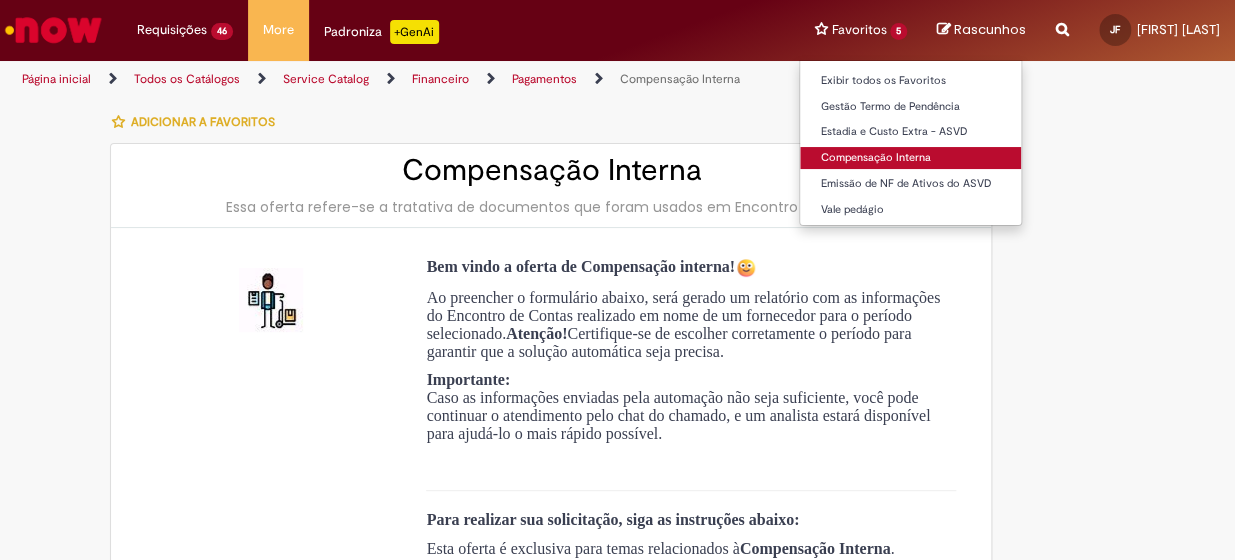 type on "**********" 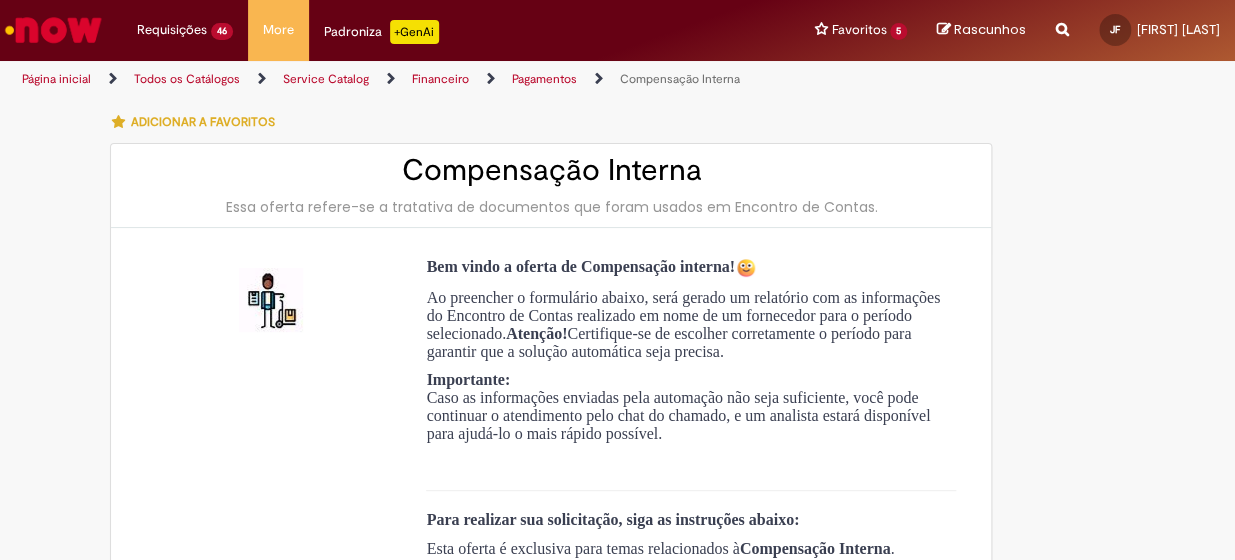 type on "**********" 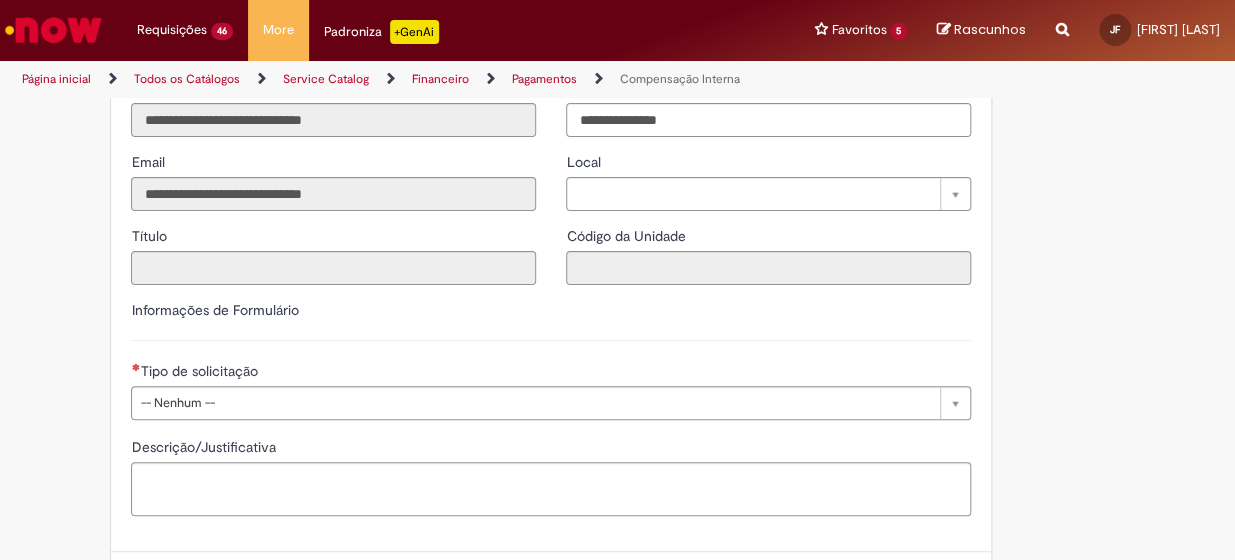 scroll, scrollTop: 920, scrollLeft: 0, axis: vertical 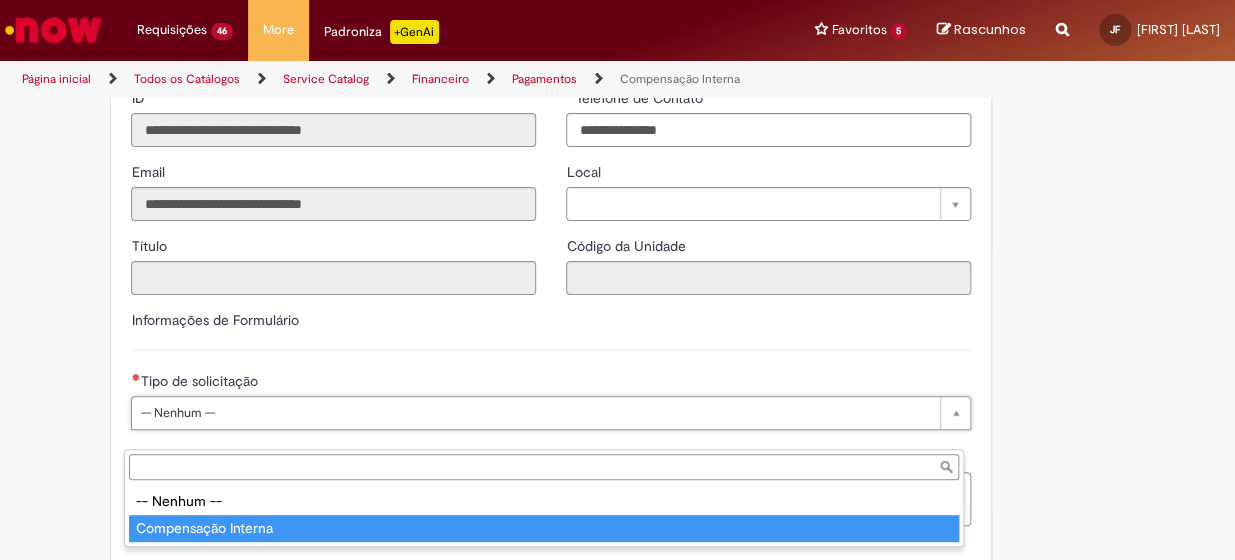 type on "**********" 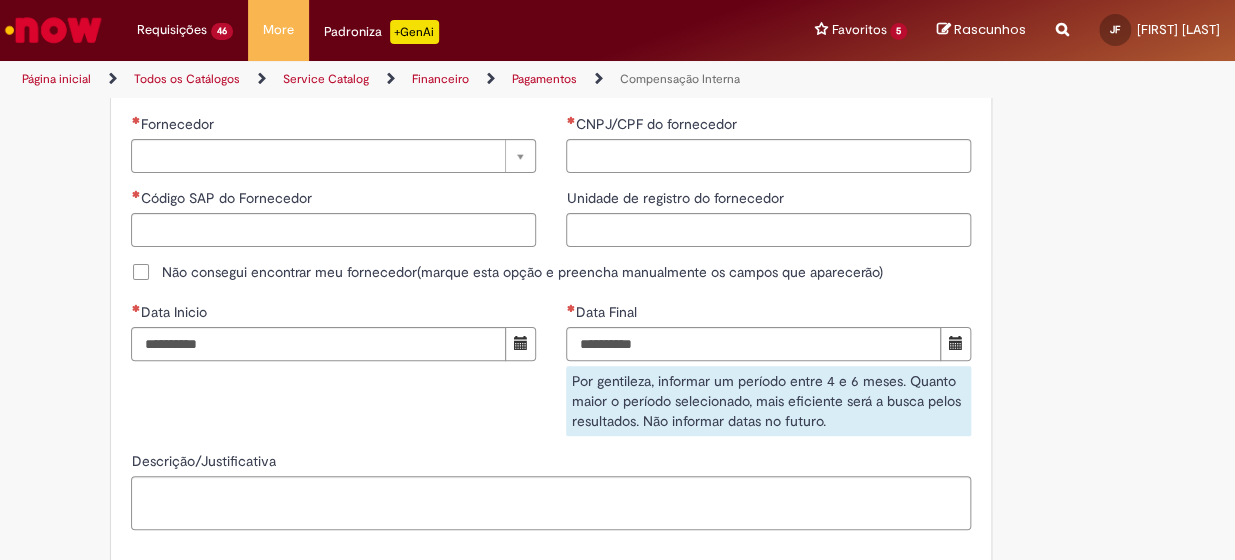 scroll, scrollTop: 1210, scrollLeft: 0, axis: vertical 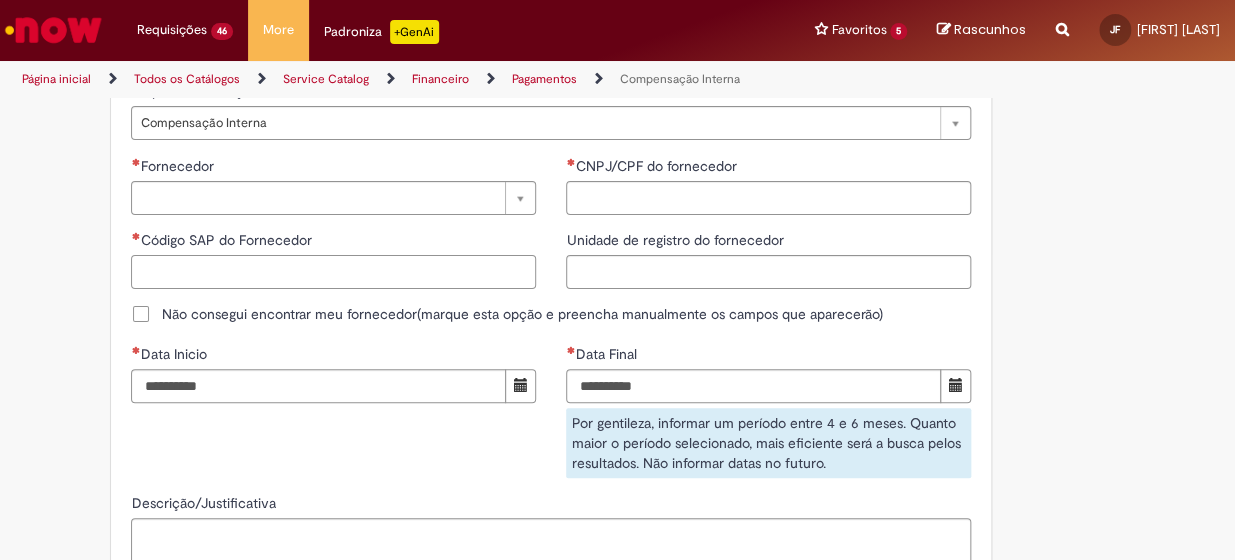 paste on "******" 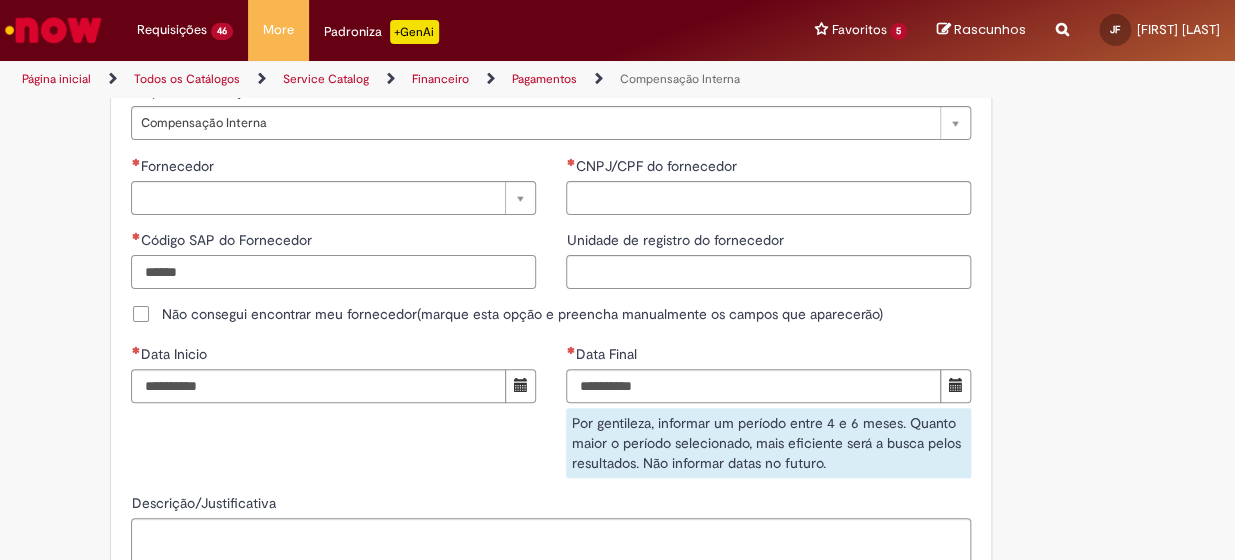 click on "******" at bounding box center [333, 272] 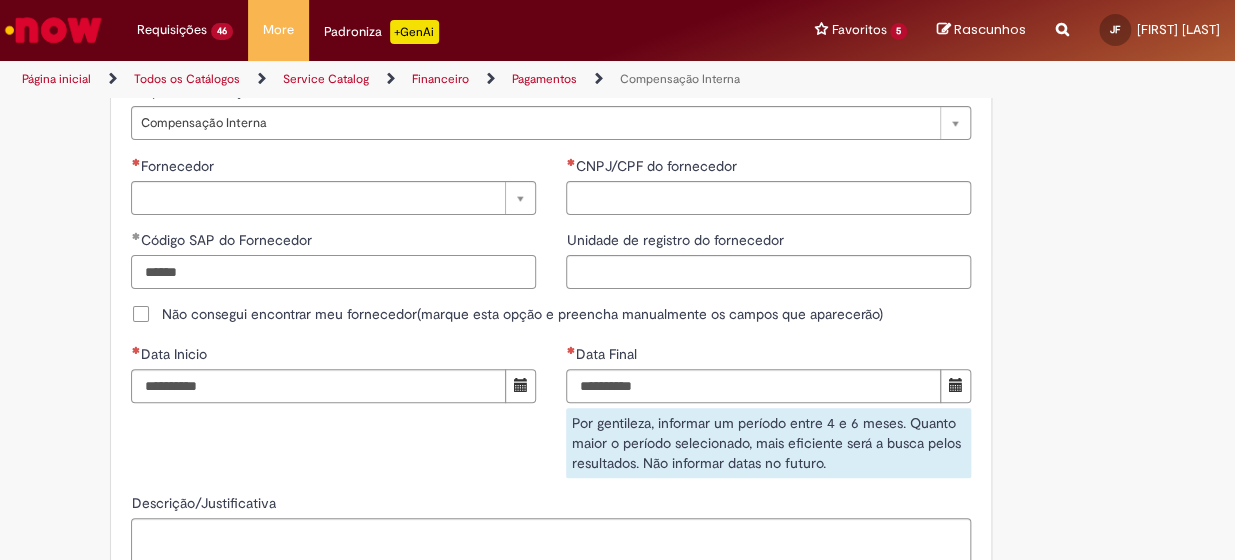type on "******" 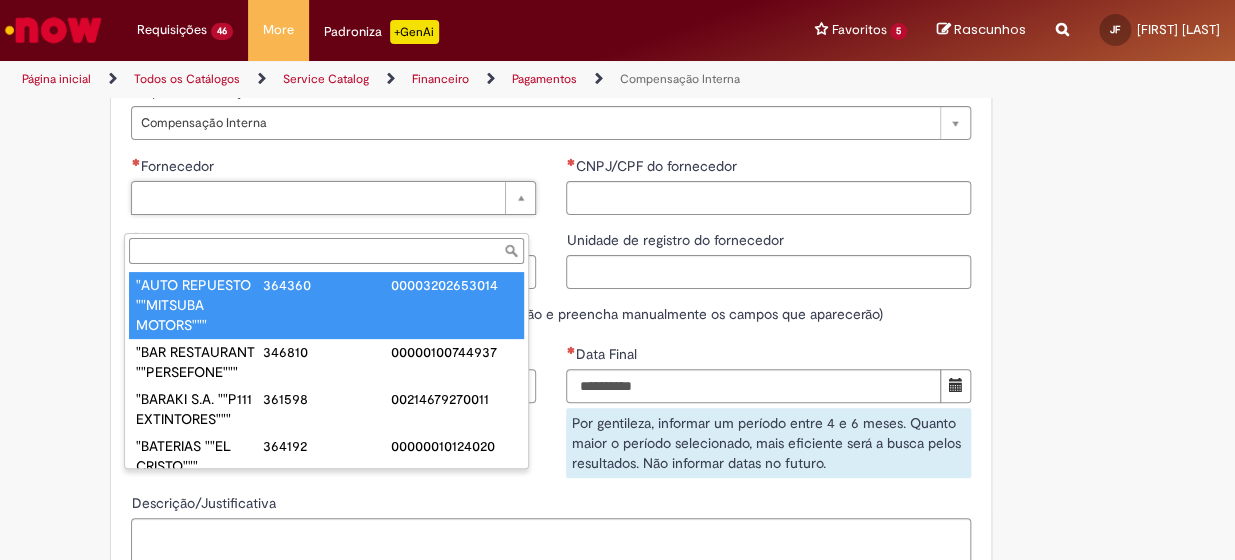 type on "******" 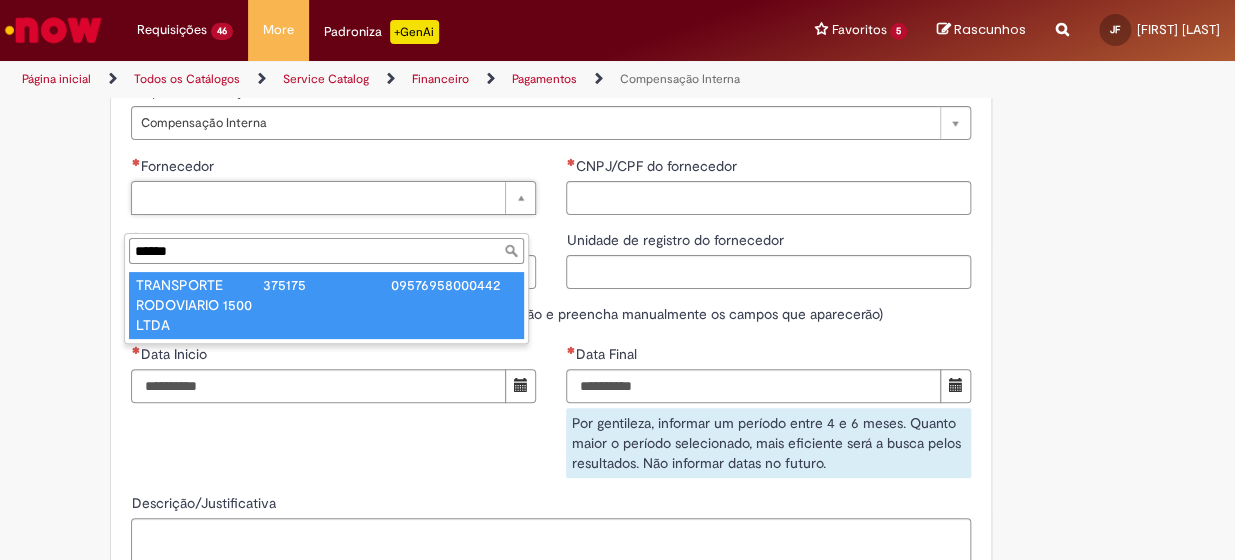 type on "**********" 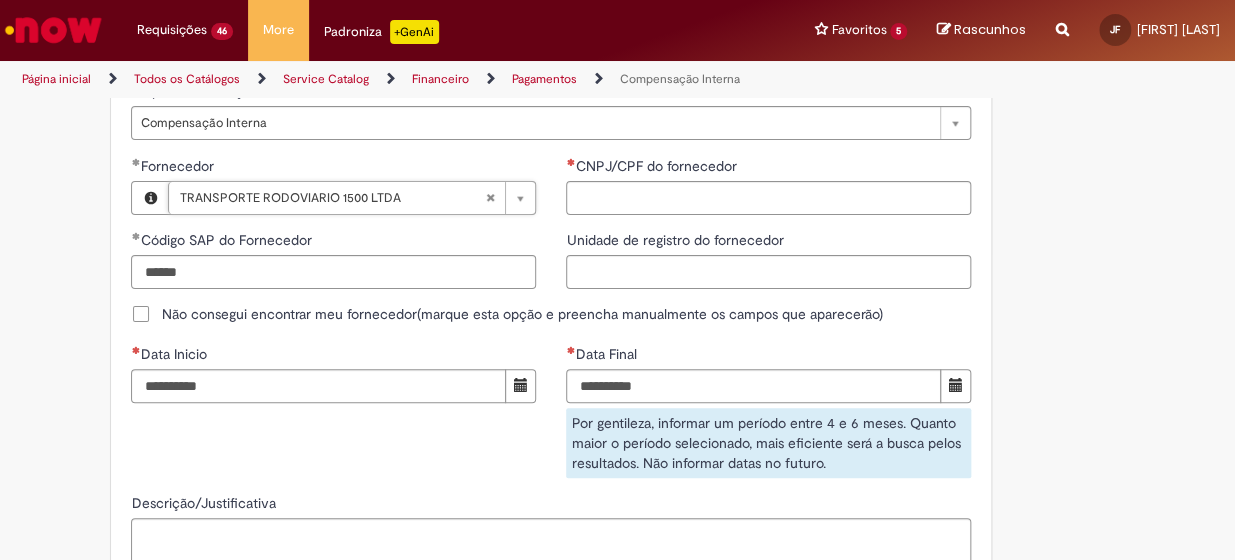 type on "**********" 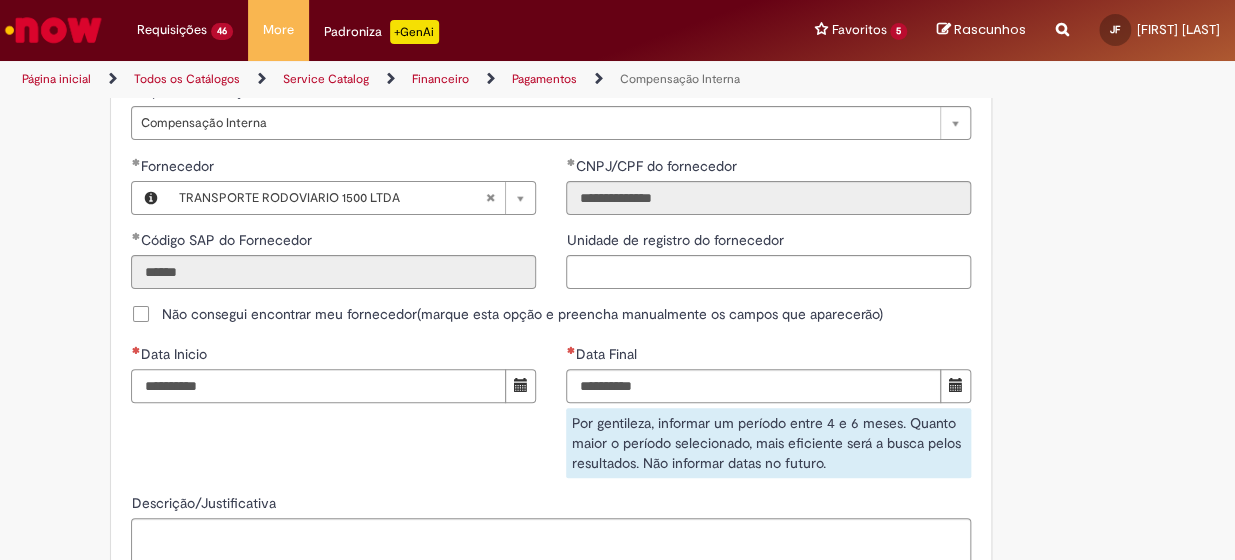 drag, startPoint x: 467, startPoint y: 417, endPoint x: 333, endPoint y: 398, distance: 135.34032 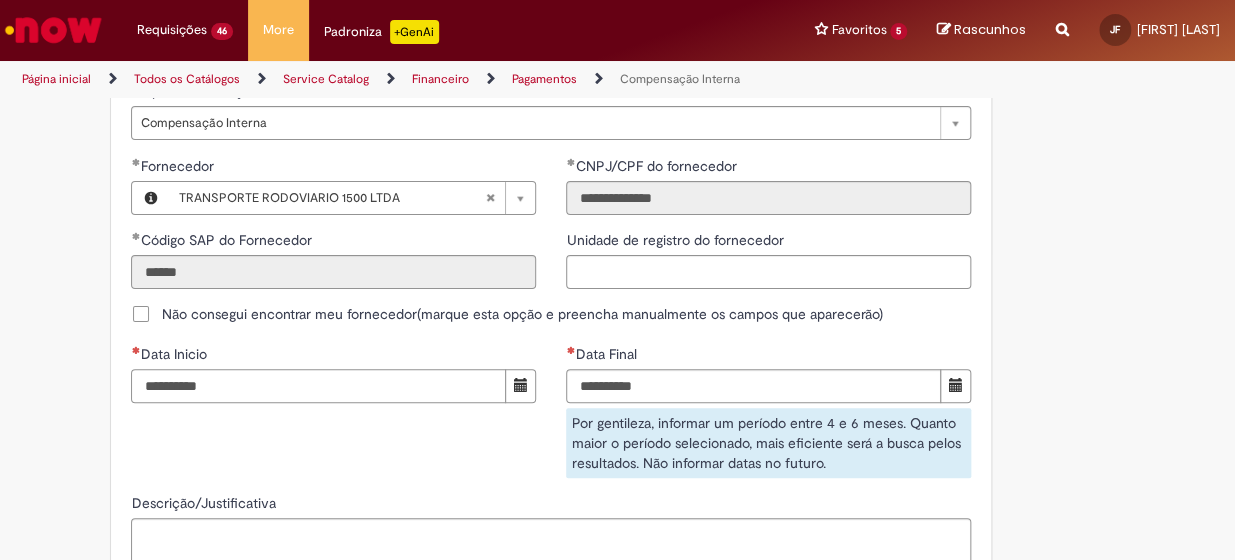 type on "**********" 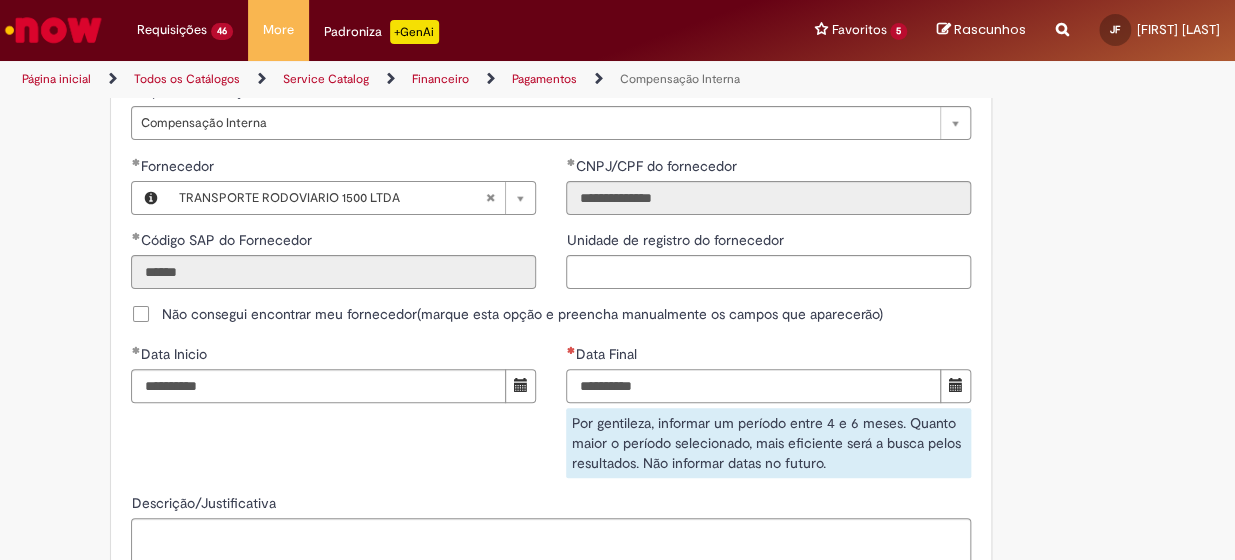 click on "Data Final" at bounding box center (753, 386) 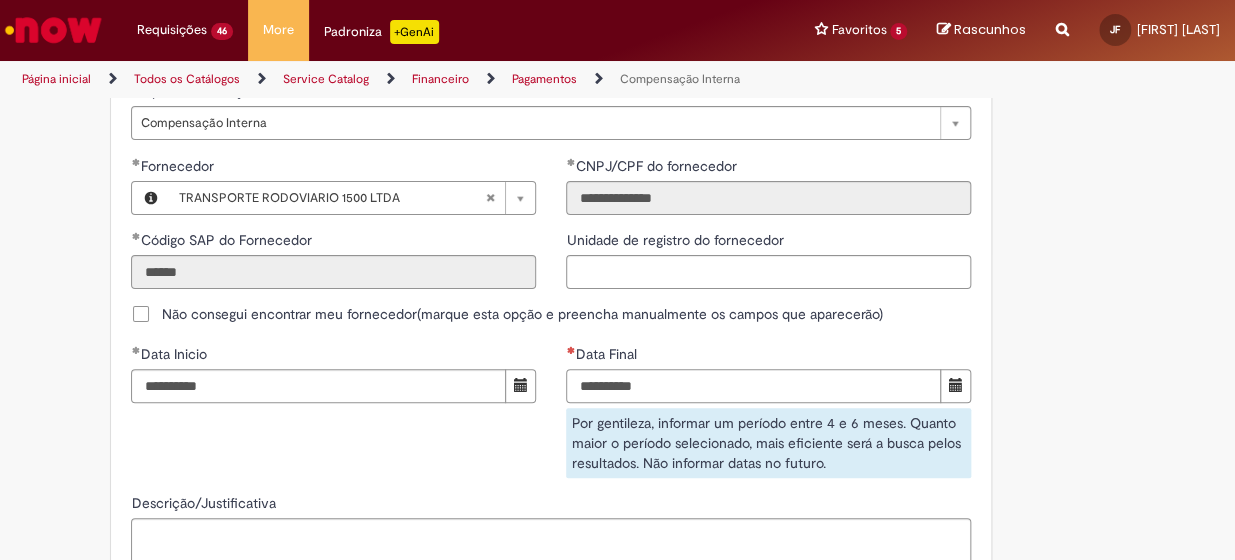 type on "**********" 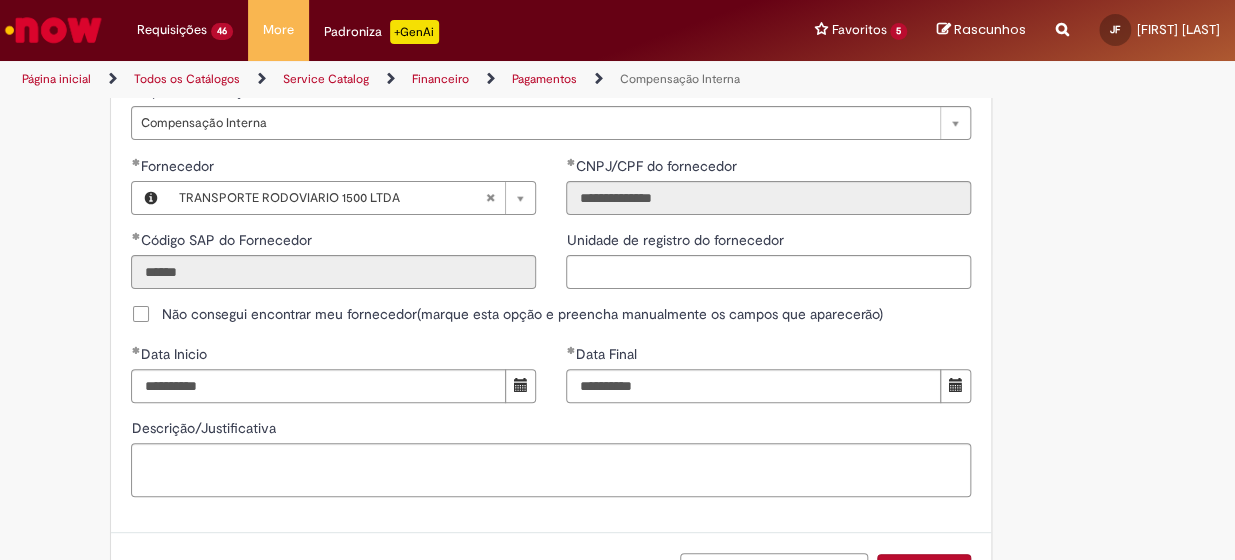 scroll, scrollTop: 1390, scrollLeft: 0, axis: vertical 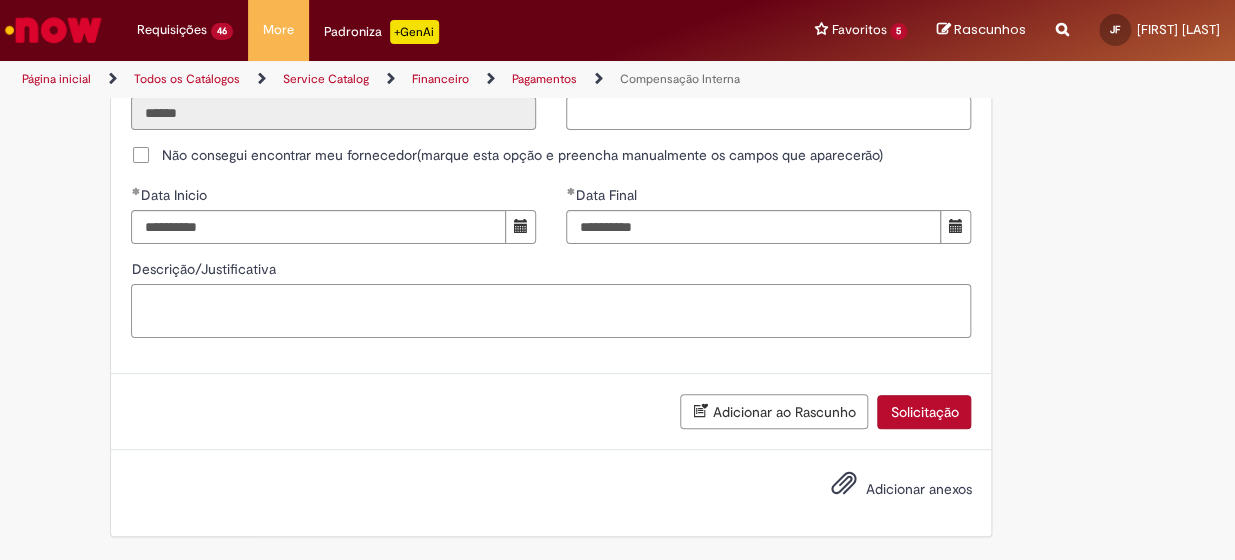 paste on "**********" 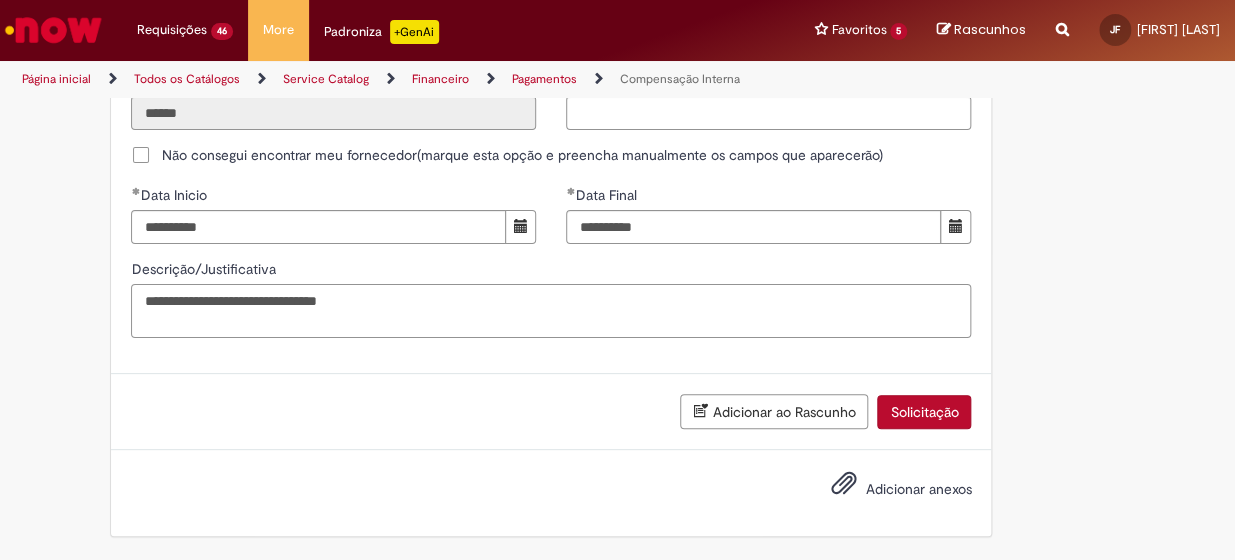 click on "**********" at bounding box center (551, 311) 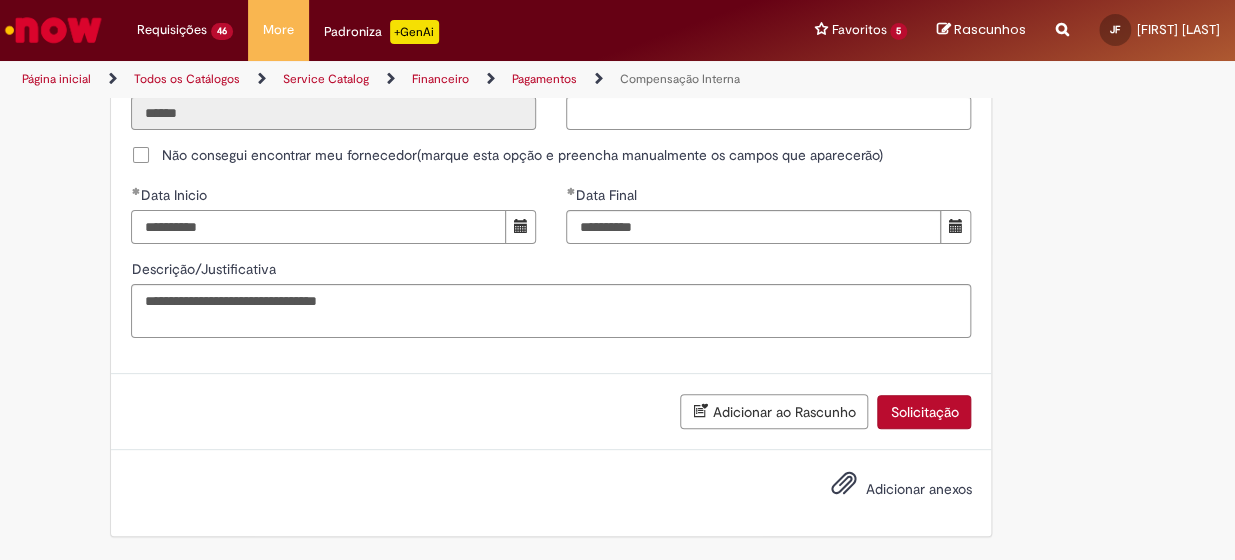drag, startPoint x: 294, startPoint y: 229, endPoint x: -4, endPoint y: 211, distance: 298.54312 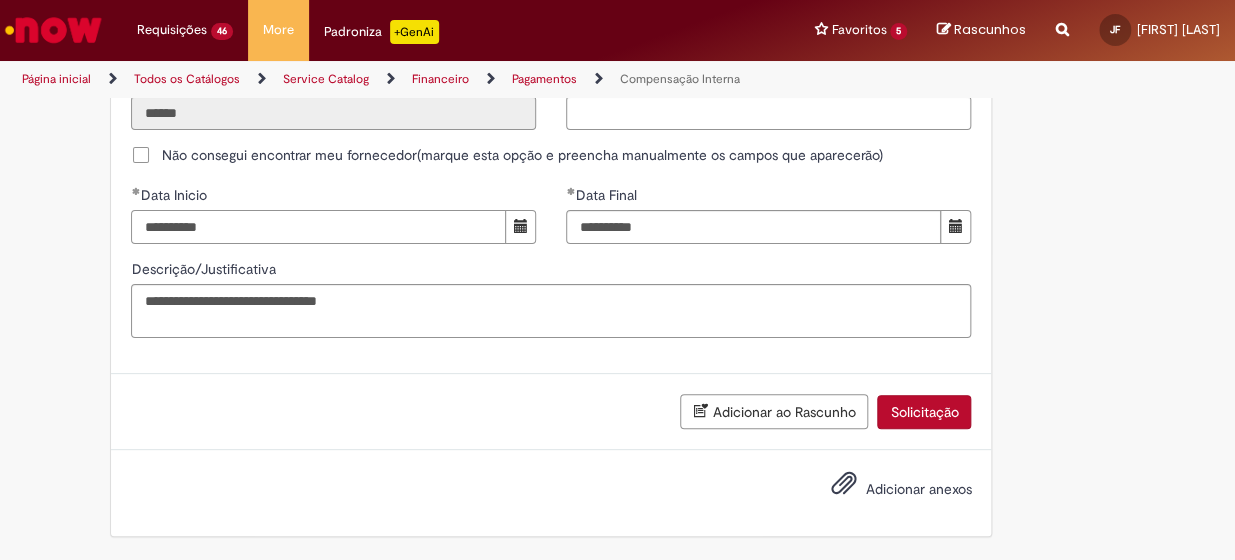 type on "**********" 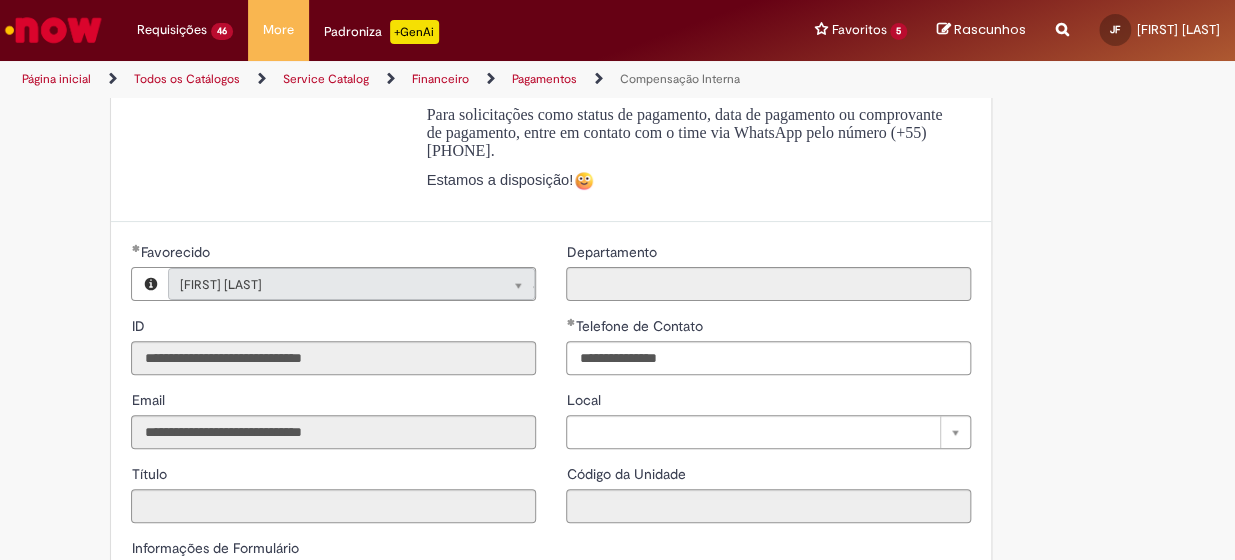 scroll, scrollTop: 1390, scrollLeft: 0, axis: vertical 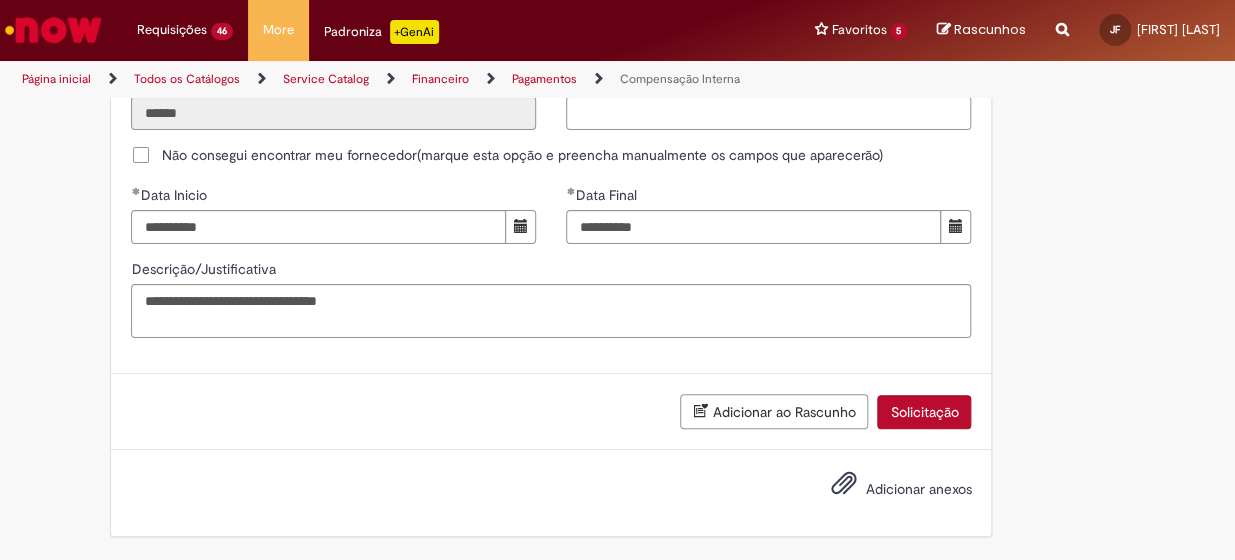 click on "Solicitação" at bounding box center [924, 412] 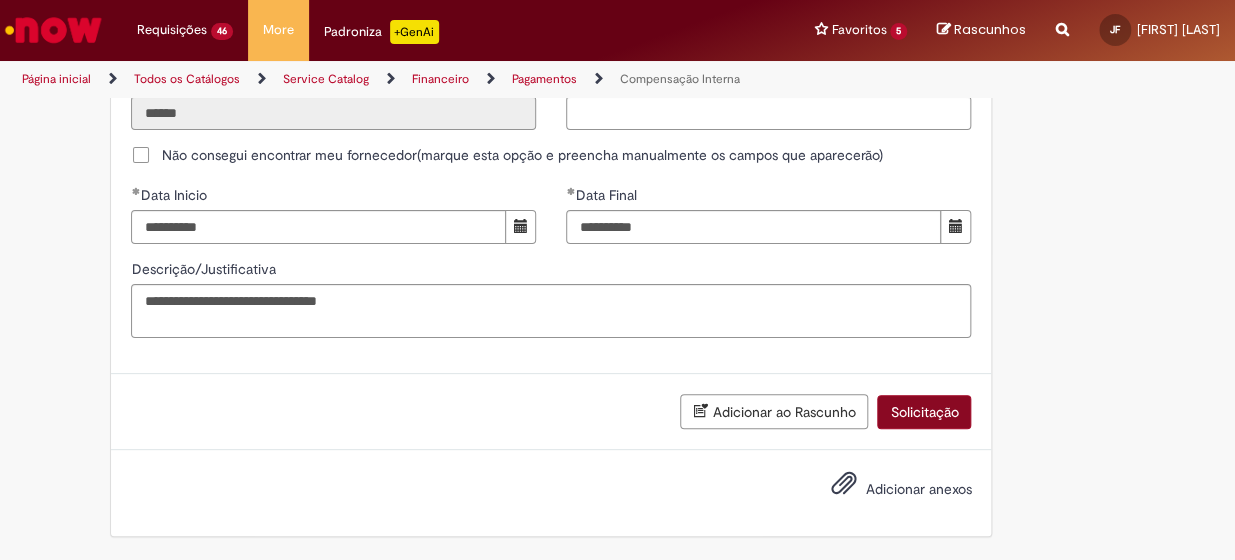 scroll, scrollTop: 1343, scrollLeft: 0, axis: vertical 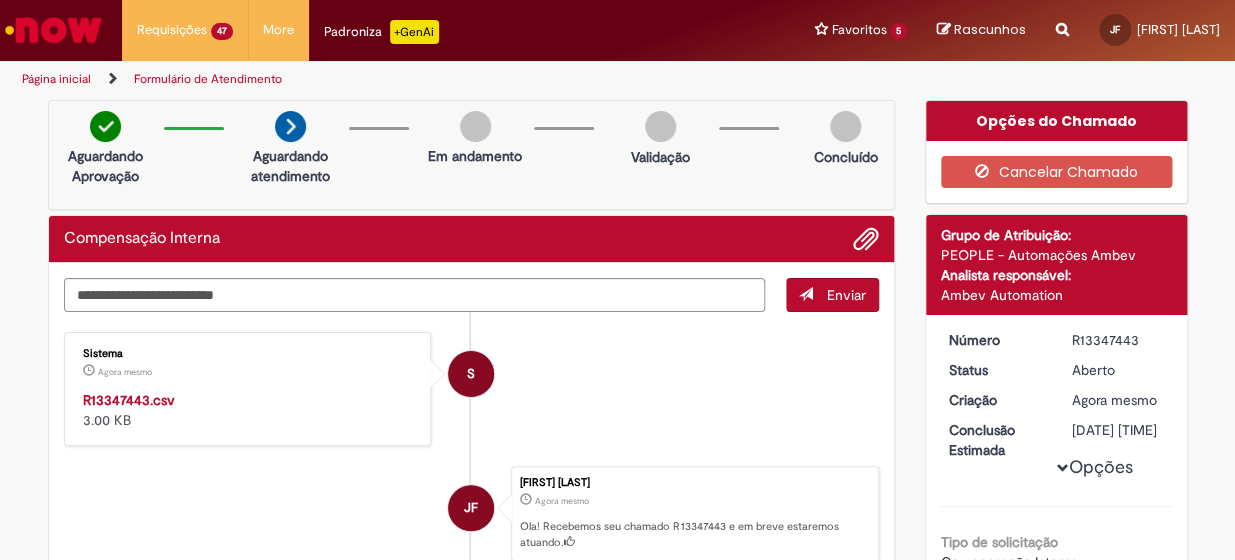 click on "R13347443.csv" at bounding box center (129, 400) 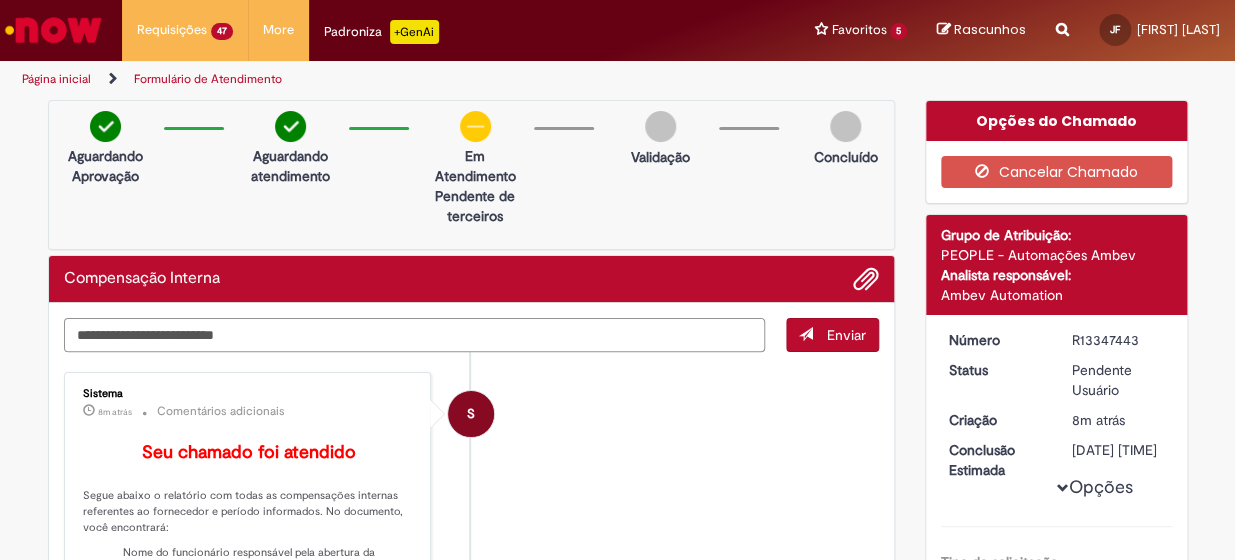 click at bounding box center (415, 335) 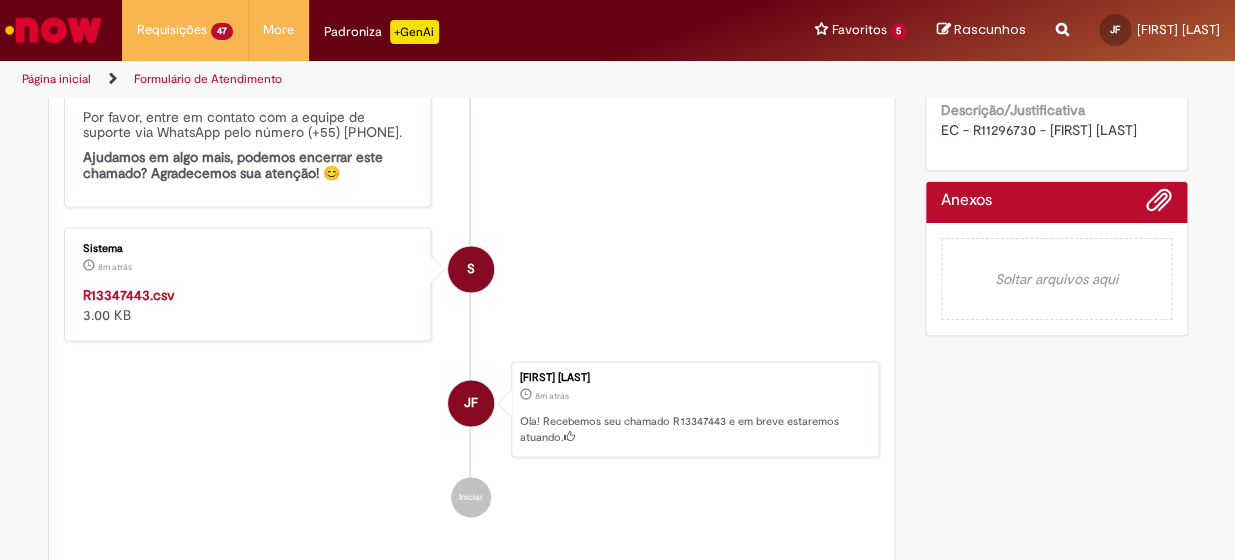 scroll, scrollTop: 950, scrollLeft: 0, axis: vertical 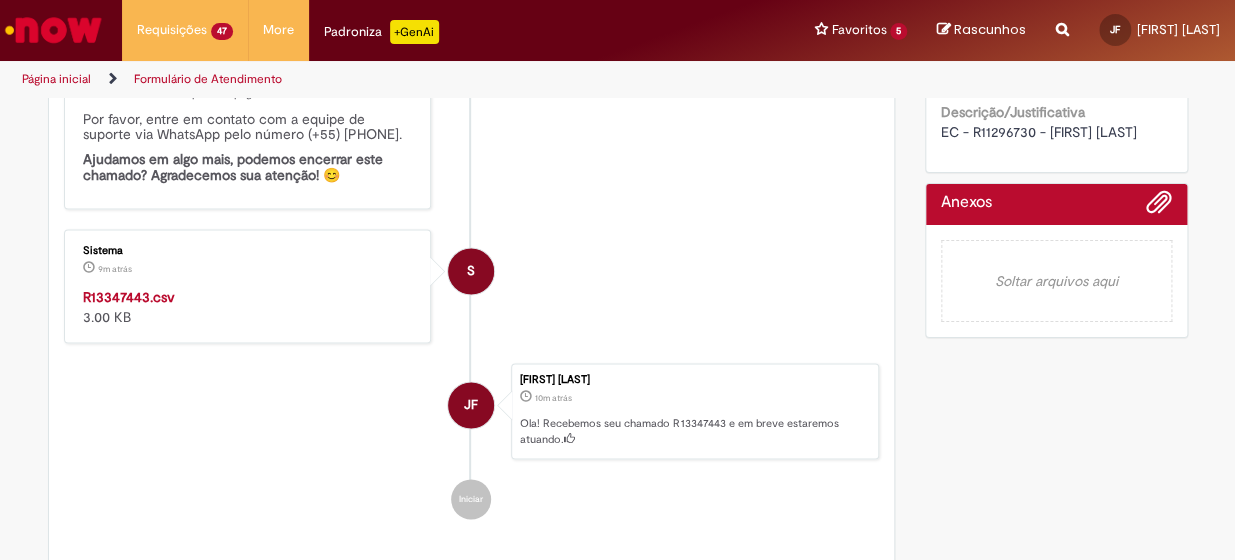 click on "Sistema
9m atrás 9 minutos atrás
R13347443.csv  3.00 KB" at bounding box center [248, 286] 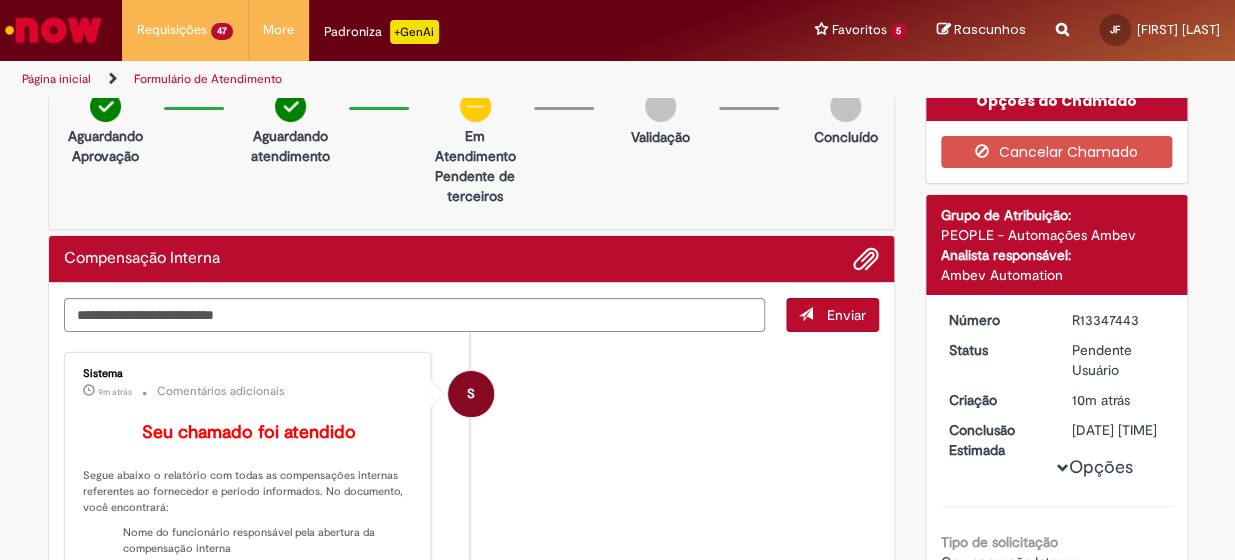 scroll, scrollTop: 4, scrollLeft: 0, axis: vertical 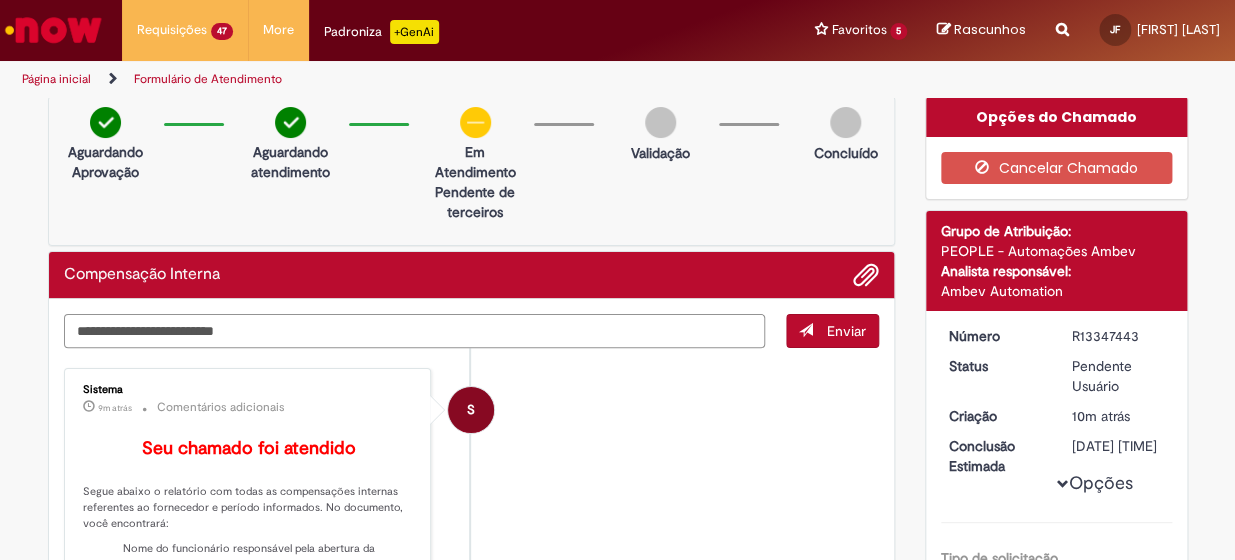 click at bounding box center (415, 331) 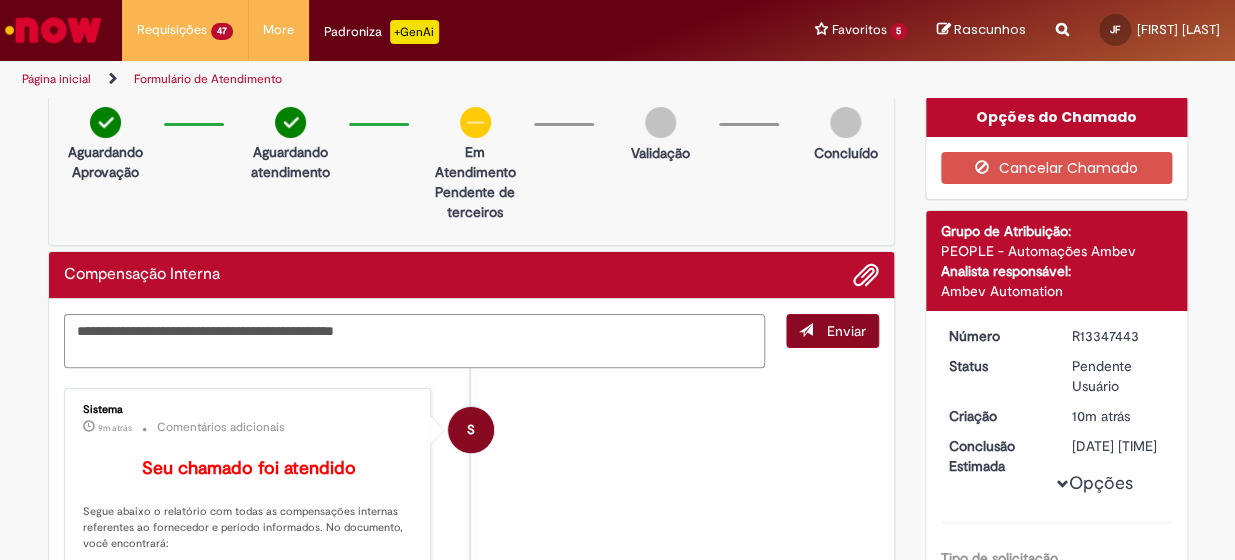 type on "**********" 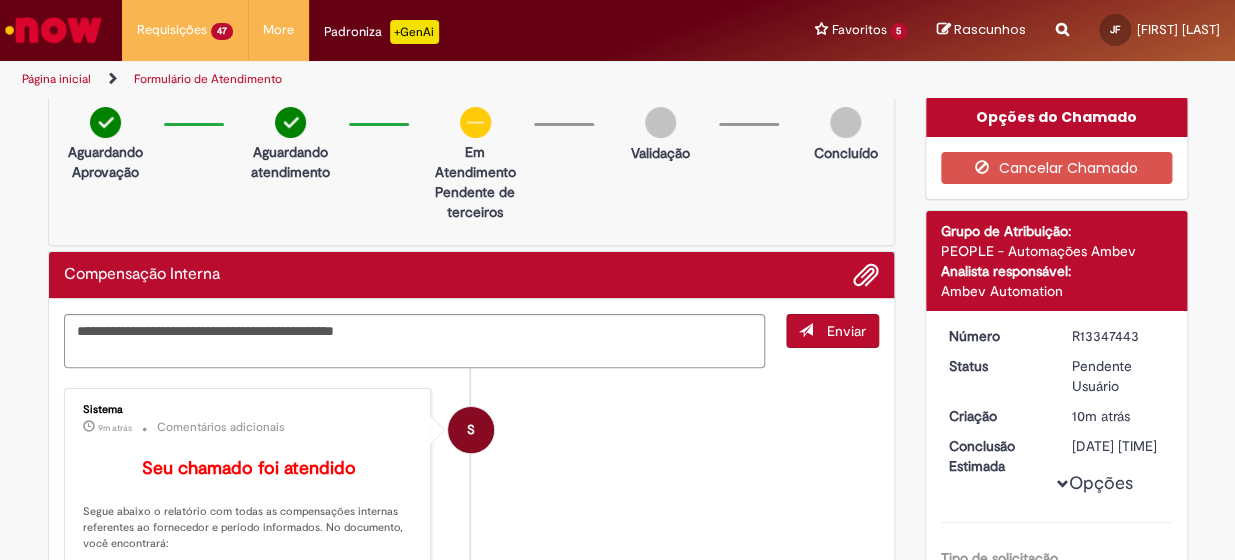 click on "Enviar" at bounding box center [846, 331] 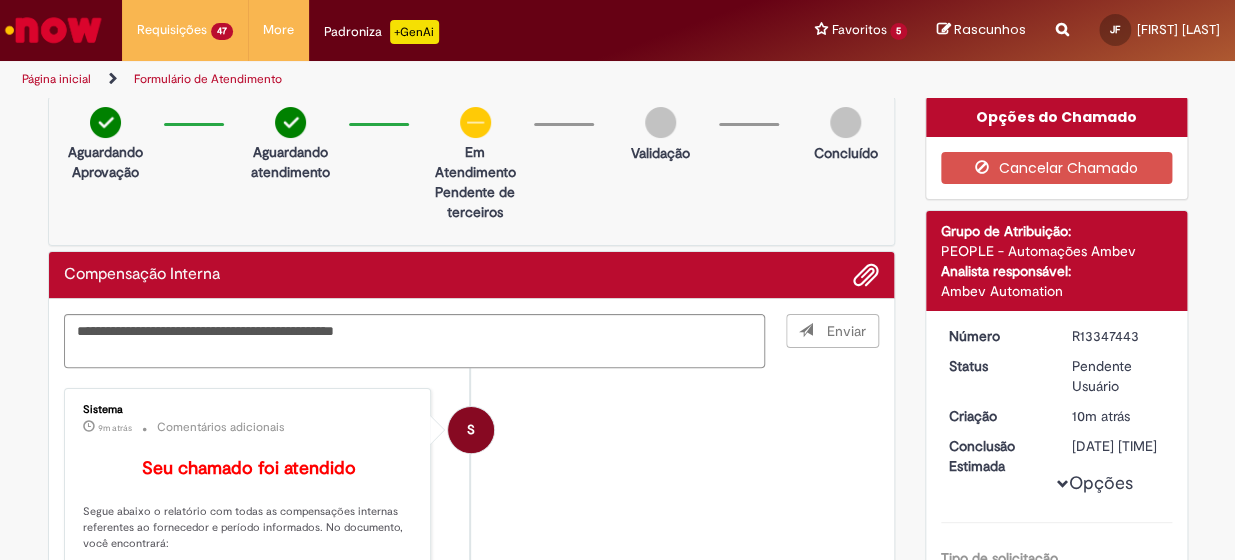 type 